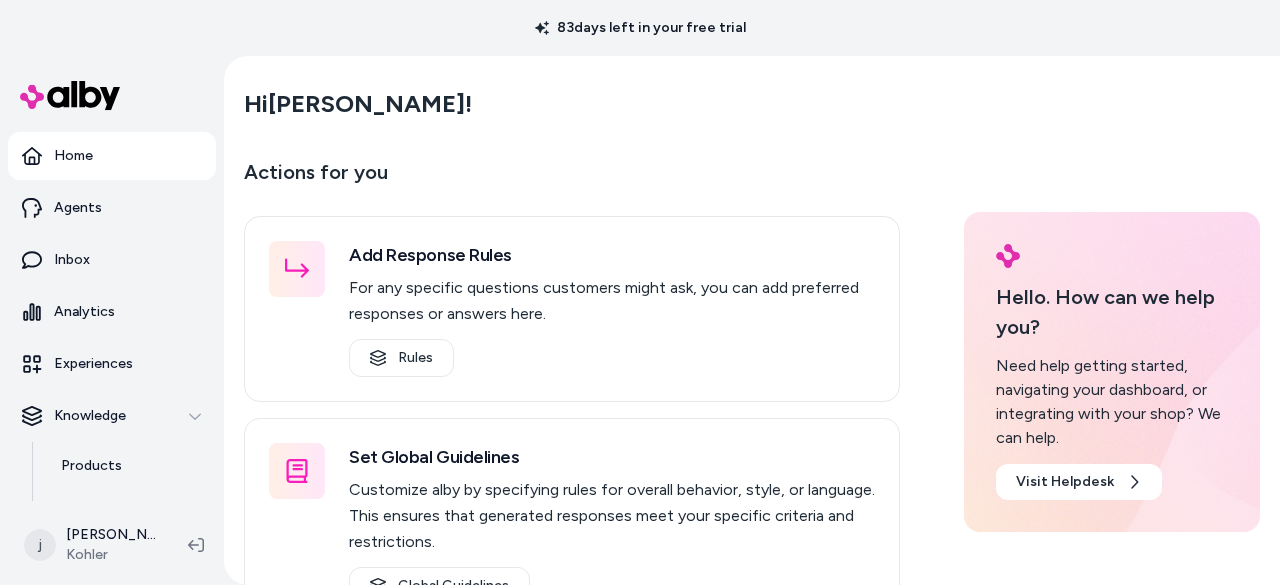 scroll, scrollTop: 0, scrollLeft: 0, axis: both 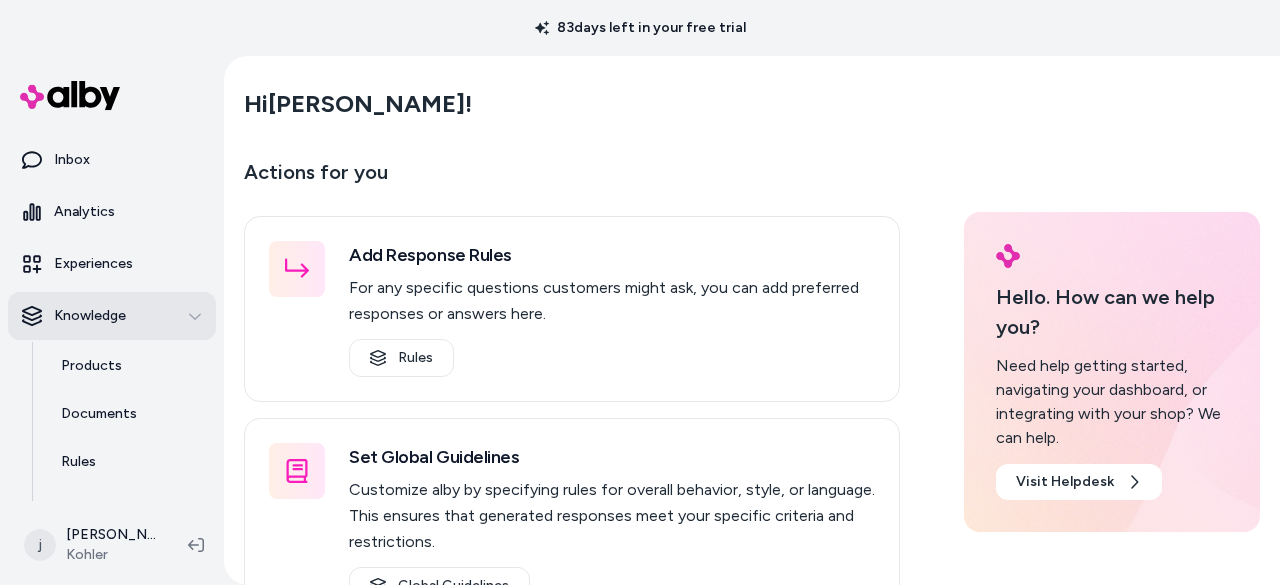 click on "Knowledge" at bounding box center (112, 316) 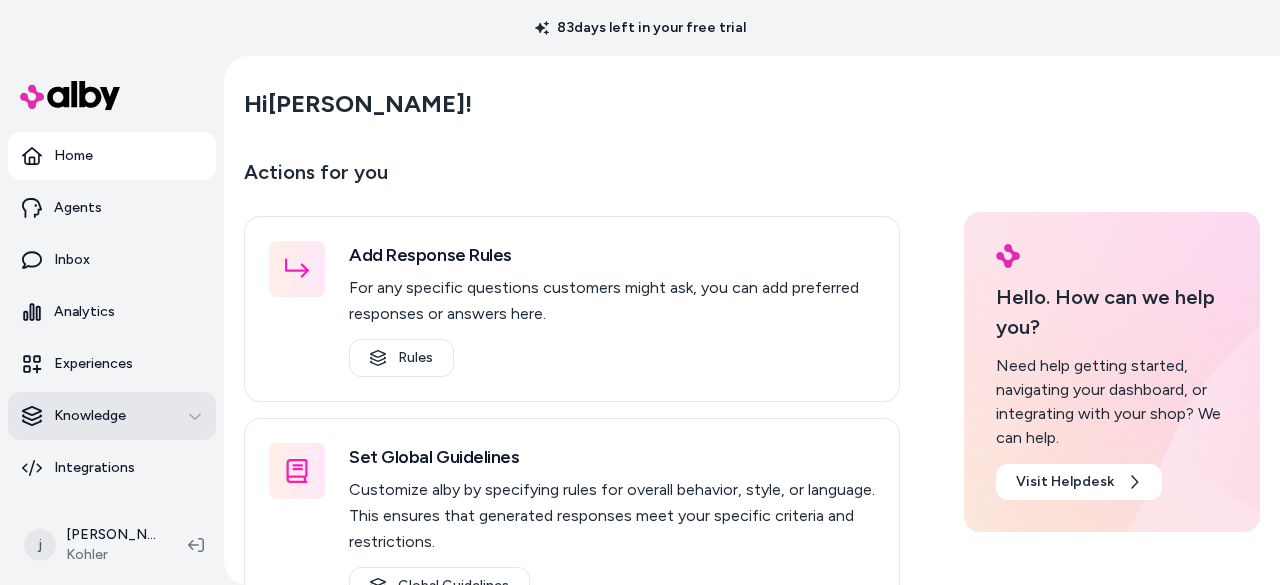 click on "Knowledge" at bounding box center [112, 416] 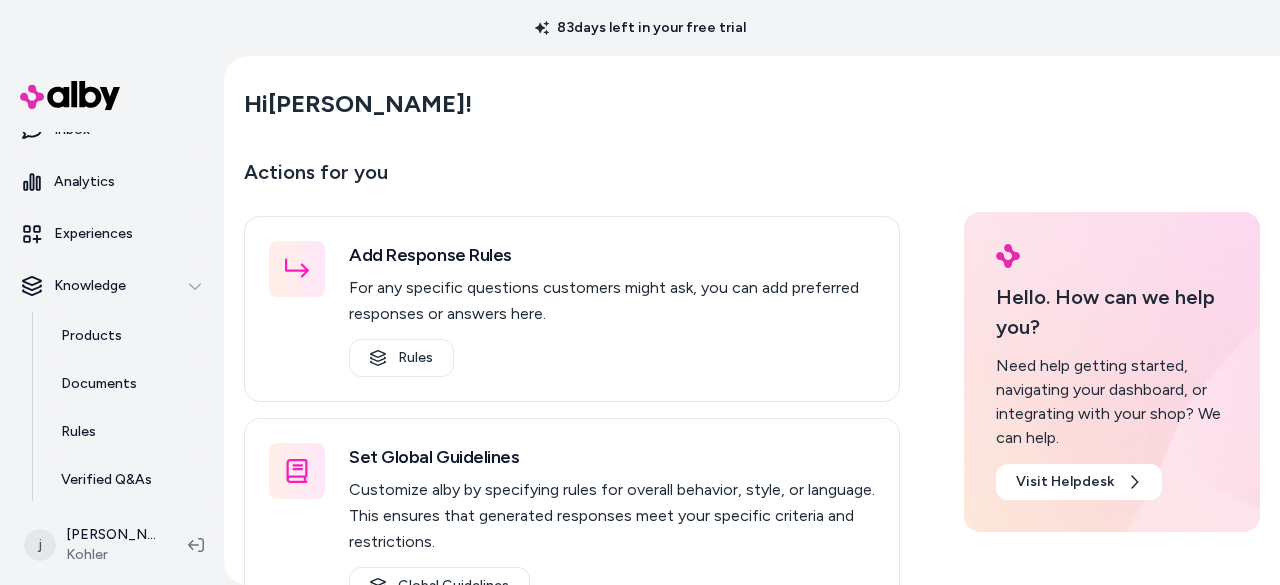 scroll, scrollTop: 280, scrollLeft: 0, axis: vertical 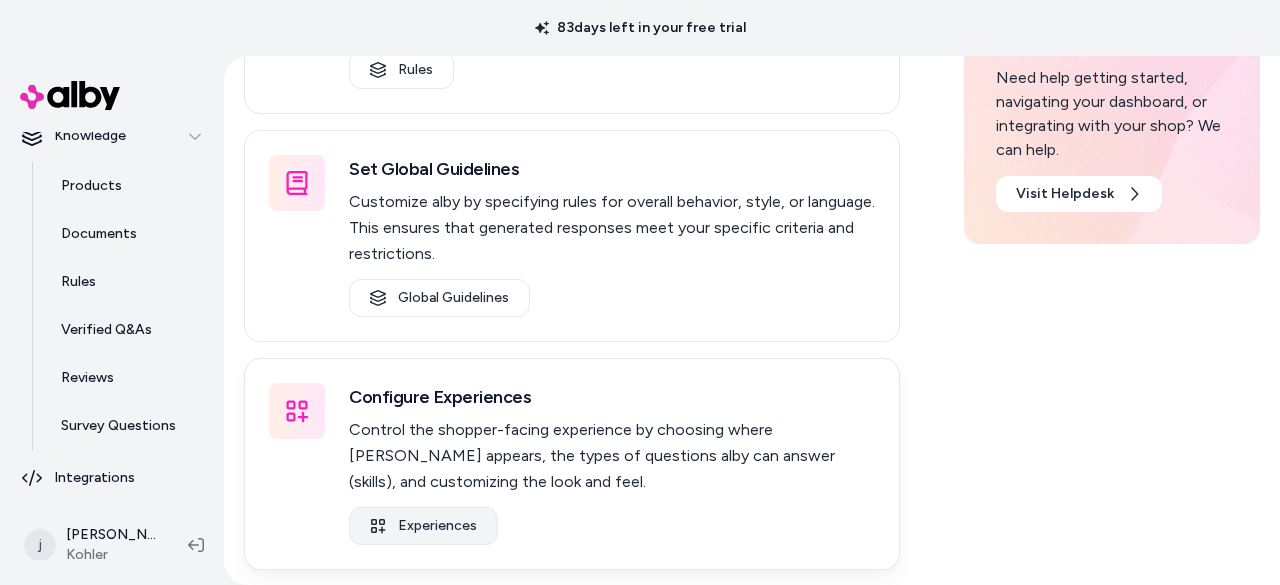 click on "Experiences" at bounding box center (423, 526) 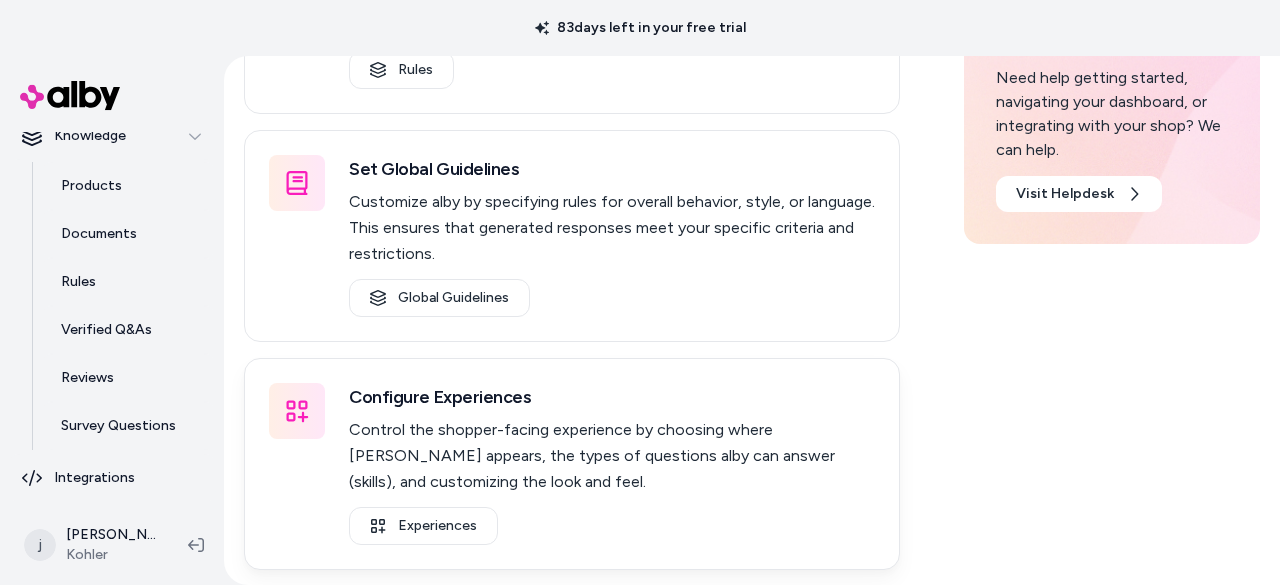 scroll, scrollTop: 0, scrollLeft: 0, axis: both 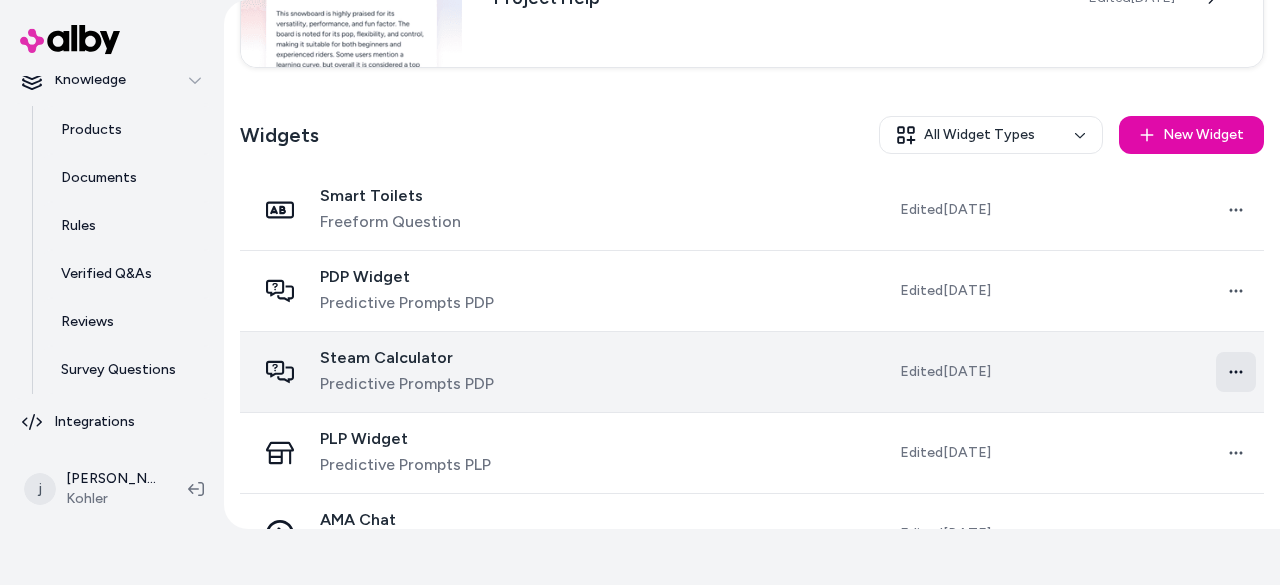 click on "83  days left in your free trial Home Agents Inbox Analytics Experiences Knowledge Products Documents Rules Verified Q&As Reviews Survey Questions Integrations j [PERSON_NAME] [PERSON_NAME] Experiences Chat Project Help Edited  [DATE] Widgets All Widget Types   New Widget Smart Toilets Freeform Question Edited  [DATE] Open menu PDP Widget Predictive Prompts PDP Edited  [DATE] Open menu Steam Calculator Predictive Prompts PDP Edited  [DATE] Open menu PLP Widget Predictive Prompts PLP Edited  [DATE] Open menu AMA Chat Single Button Edited  [DATE] Open menu" at bounding box center (640, 236) 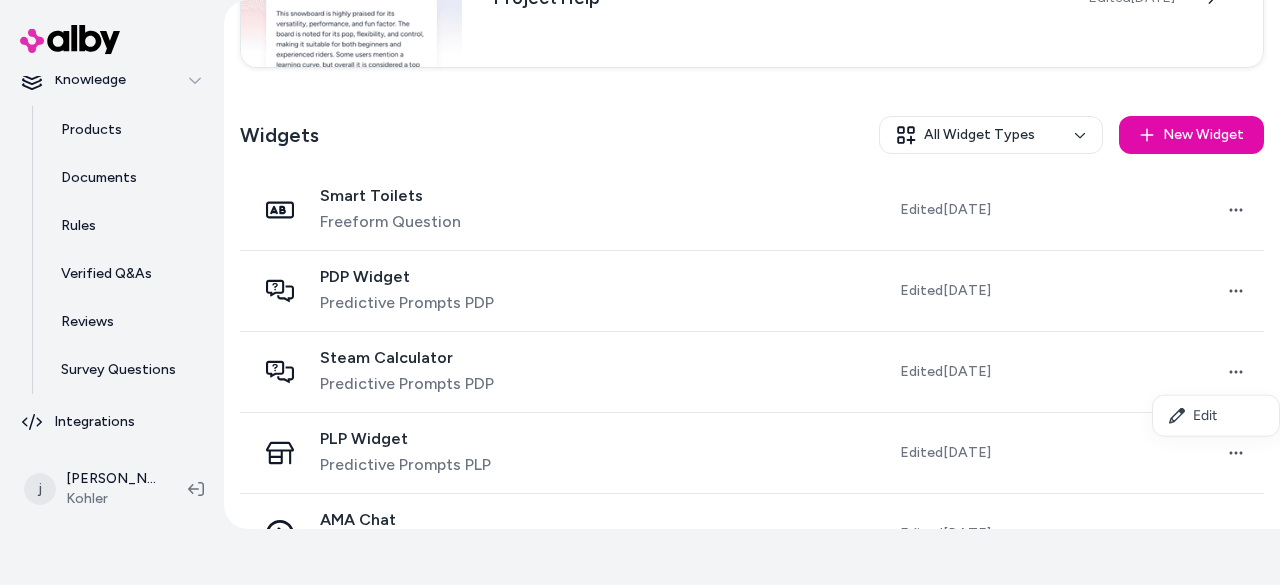click on "83  days left in your free trial Home Agents Inbox Analytics Experiences Knowledge Products Documents Rules Verified Q&As Reviews Survey Questions Integrations j [PERSON_NAME] [PERSON_NAME] Experiences Chat Project Help Edited  [DATE] Widgets All Widget Types   New Widget Smart Toilets Freeform Question Edited  [DATE] Open menu PDP Widget Predictive Prompts PDP Edited  [DATE] Open menu Steam Calculator Predictive Prompts PDP Edited  [DATE] Open menu PLP Widget Predictive Prompts PLP Edited  [DATE] Open menu AMA Chat Single Button Edited  [DATE] Open menu Edit" at bounding box center [640, 236] 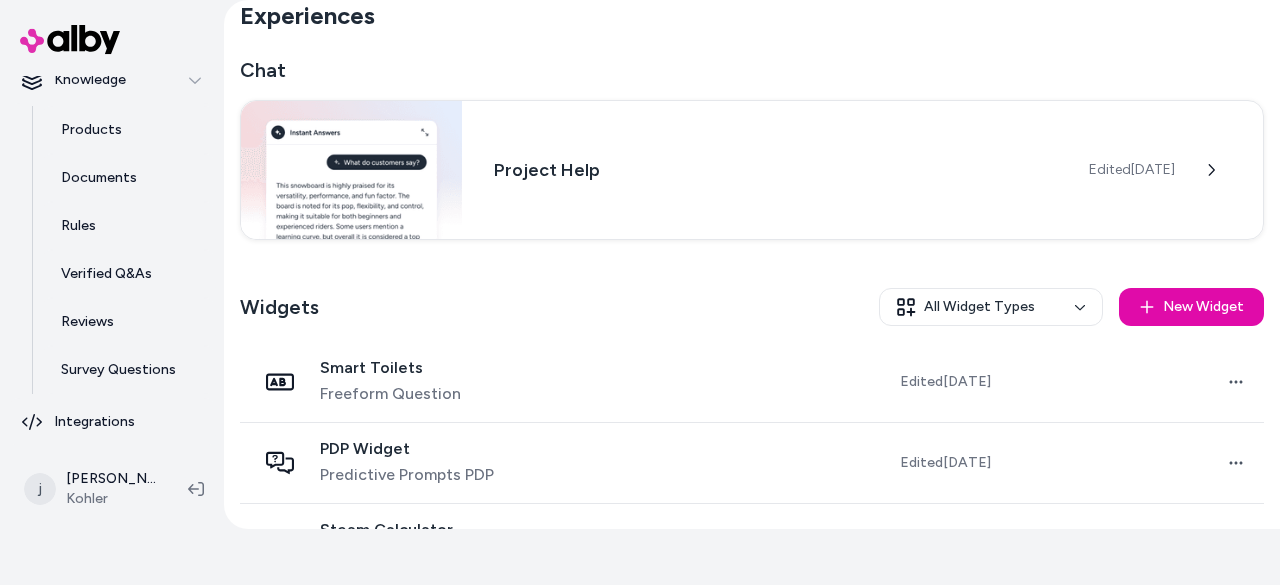 scroll, scrollTop: 0, scrollLeft: 0, axis: both 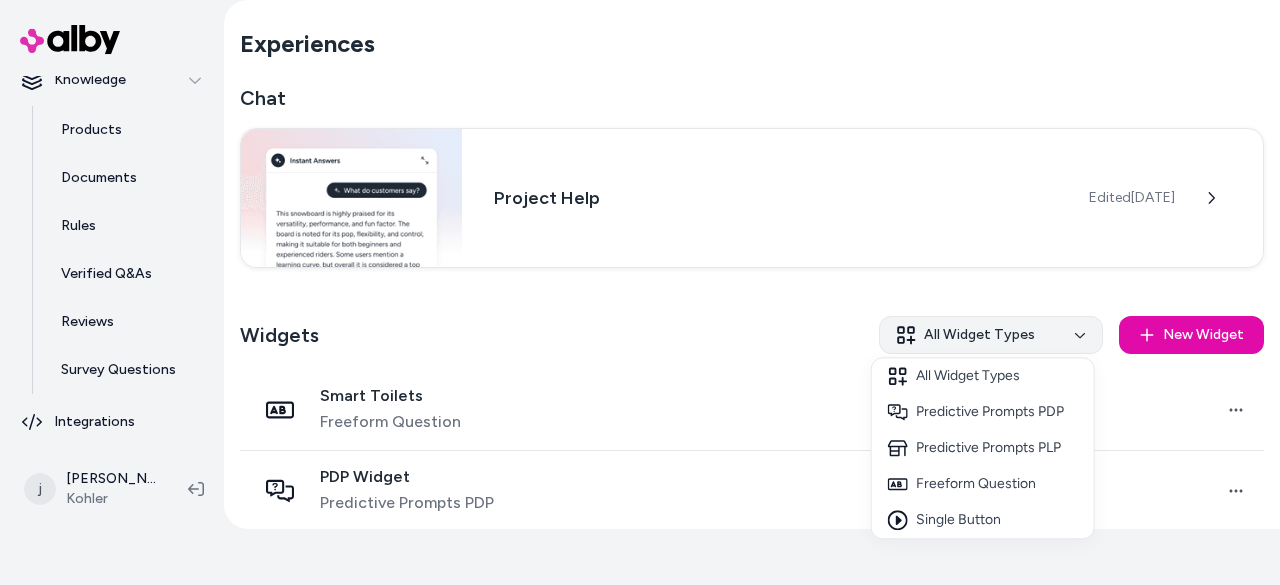click on "83  days left in your free trial Home Agents Inbox Analytics Experiences Knowledge Products Documents Rules Verified Q&As Reviews Survey Questions Integrations j [PERSON_NAME] [PERSON_NAME] Experiences Chat Project Help Edited  [DATE] Widgets All Widget Types   New Widget Smart Toilets Freeform Question Edited  [DATE] Open menu PDP Widget Predictive Prompts PDP Edited  [DATE] Open menu Steam Calculator Predictive Prompts PDP Edited  [DATE] Open menu PLP Widget Predictive Prompts PLP Edited  [DATE] Open menu AMA Chat Single Button Edited  [DATE] Open menu All Widget Types Predictive Prompts PDP Predictive Prompts PLP Freeform Question Single Button" at bounding box center [640, 236] 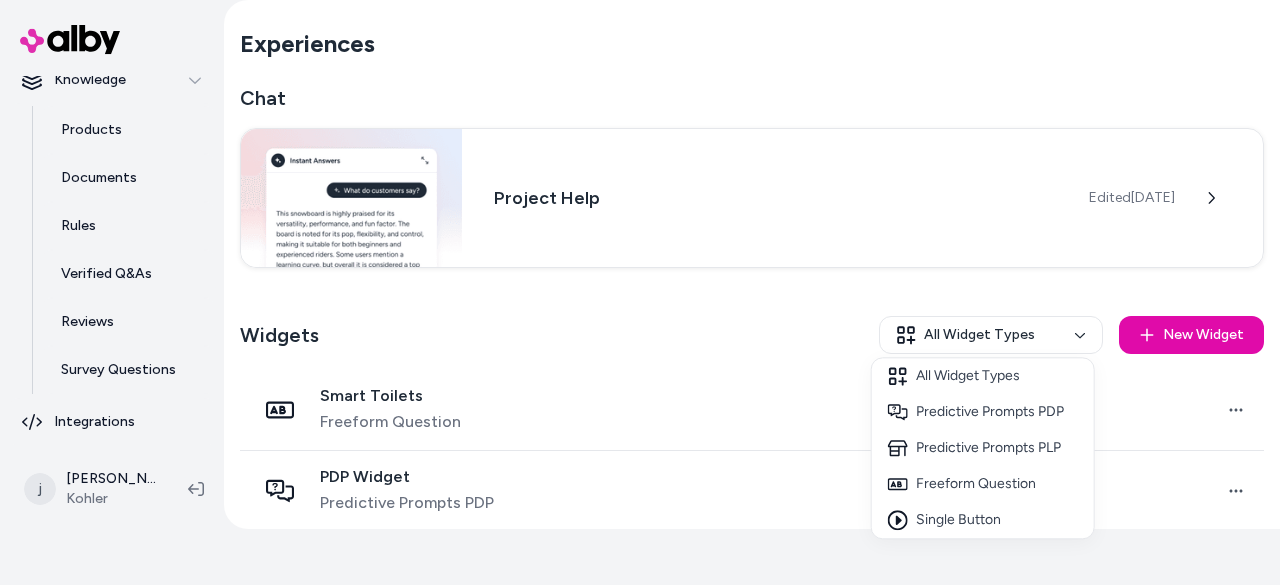 click on "83  days left in your free trial Home Agents Inbox Analytics Experiences Knowledge Products Documents Rules Verified Q&As Reviews Survey Questions Integrations j [PERSON_NAME] [PERSON_NAME] Experiences Chat Project Help Edited  [DATE] Widgets All Widget Types   New Widget Smart Toilets Freeform Question Edited  [DATE] Open menu PDP Widget Predictive Prompts PDP Edited  [DATE] Open menu Steam Calculator Predictive Prompts PDP Edited  [DATE] Open menu PLP Widget Predictive Prompts PLP Edited  [DATE] Open menu AMA Chat Single Button Edited  [DATE] Open menu All Widget Types Predictive Prompts PDP Predictive Prompts PLP Freeform Question Single Button" at bounding box center [640, 236] 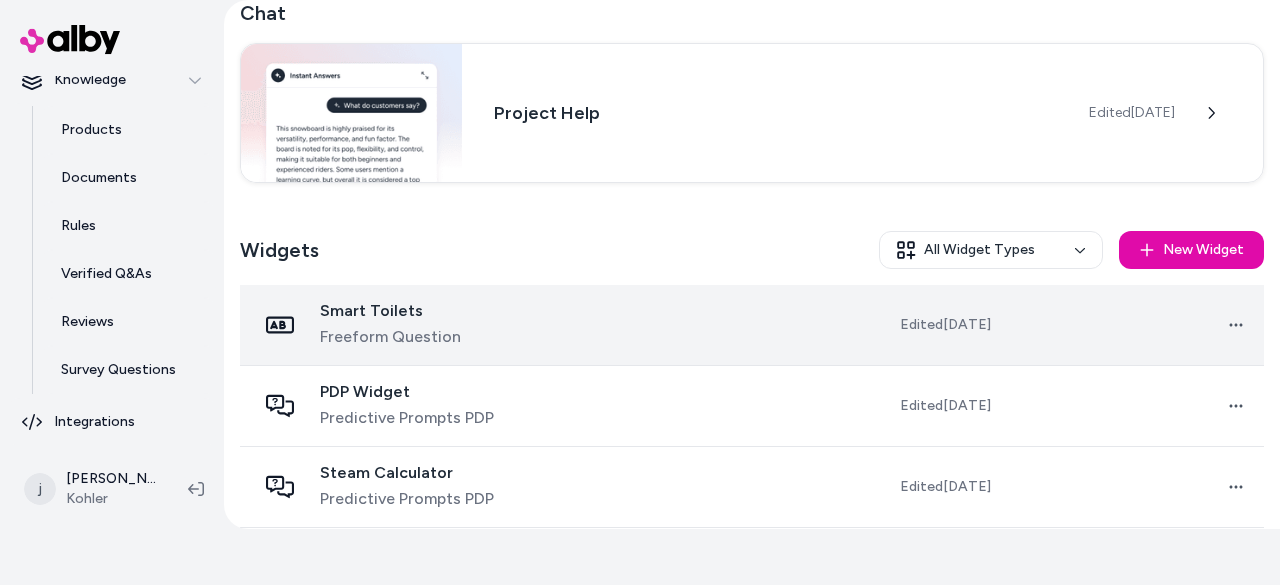 scroll, scrollTop: 200, scrollLeft: 0, axis: vertical 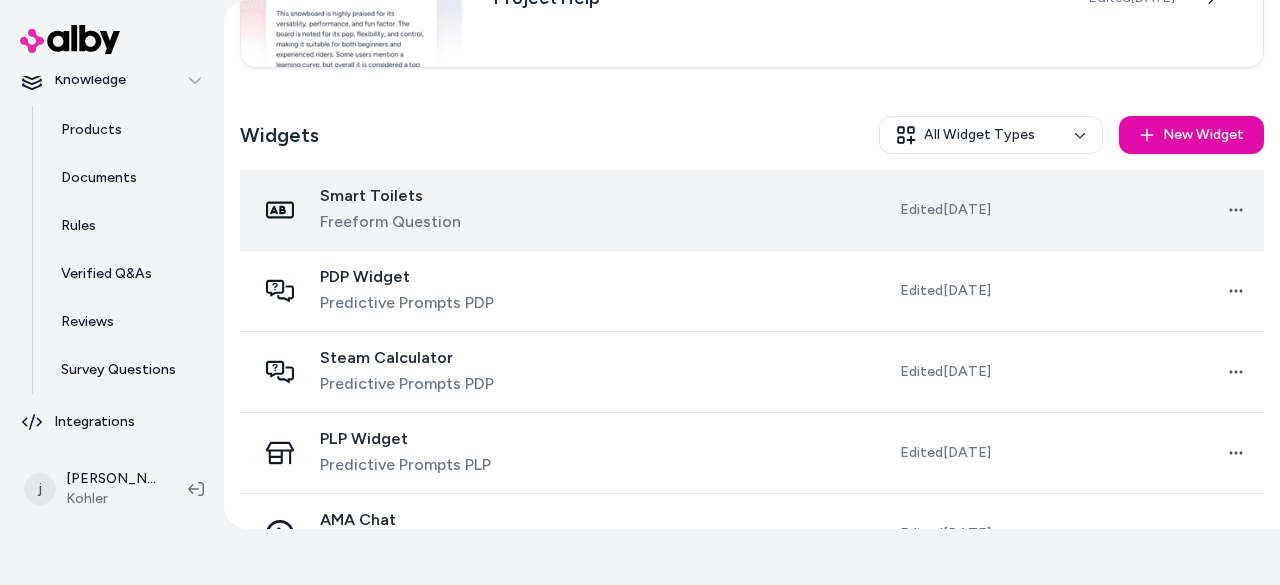 click on "Smart Toilets Freeform Question" at bounding box center (390, 210) 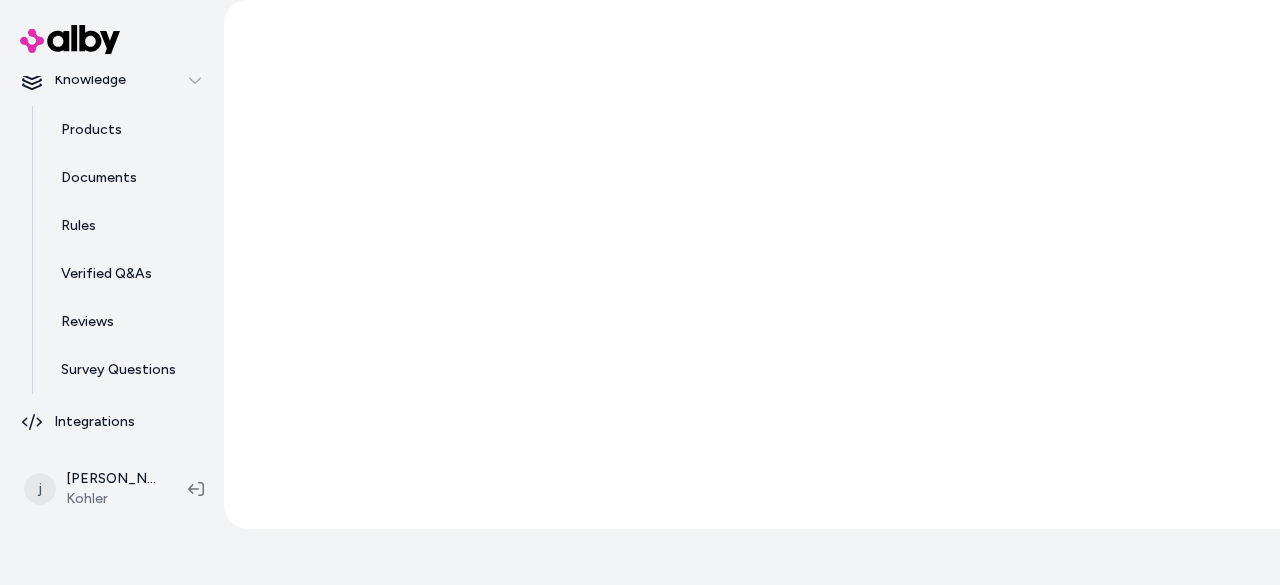 scroll, scrollTop: 0, scrollLeft: 0, axis: both 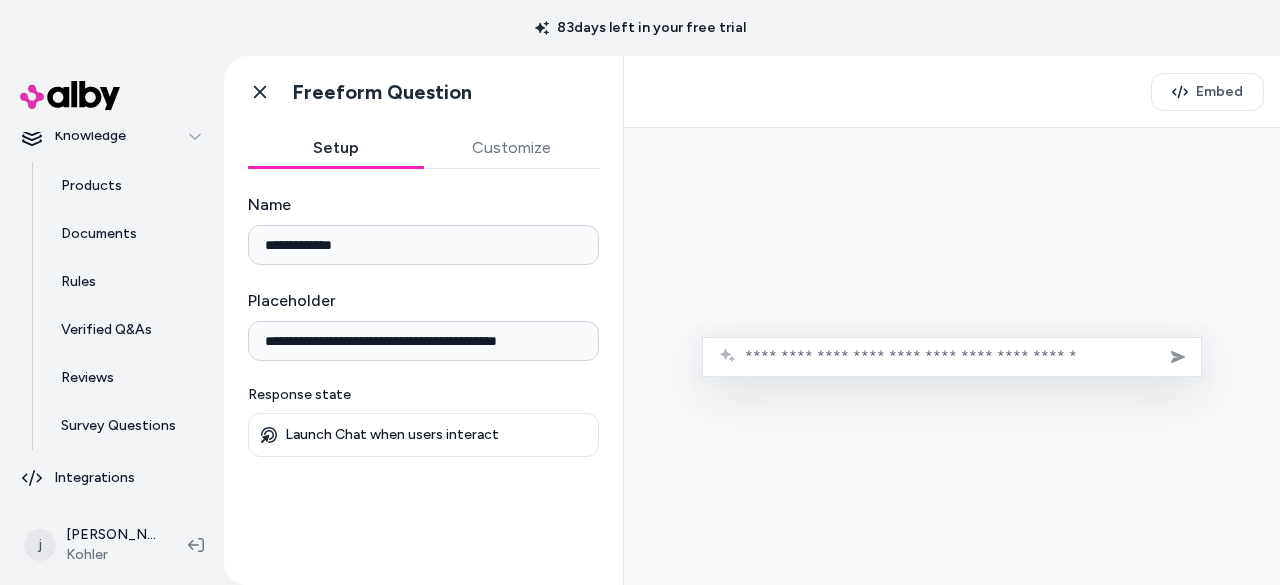 click at bounding box center (963, 356) 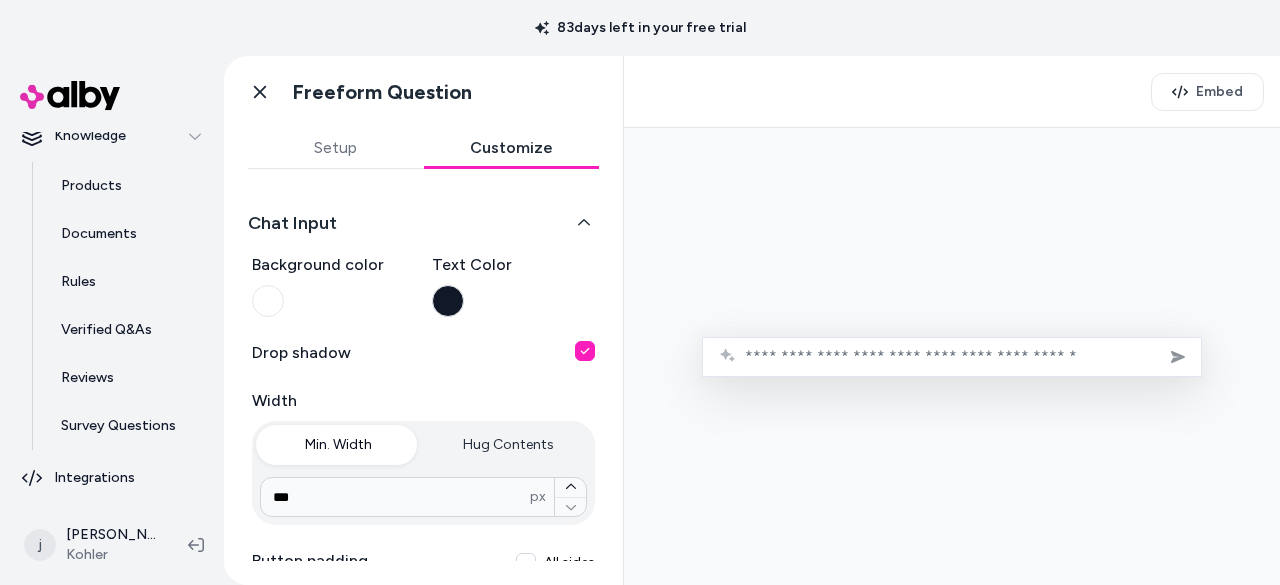 click on "Customize" at bounding box center [512, 148] 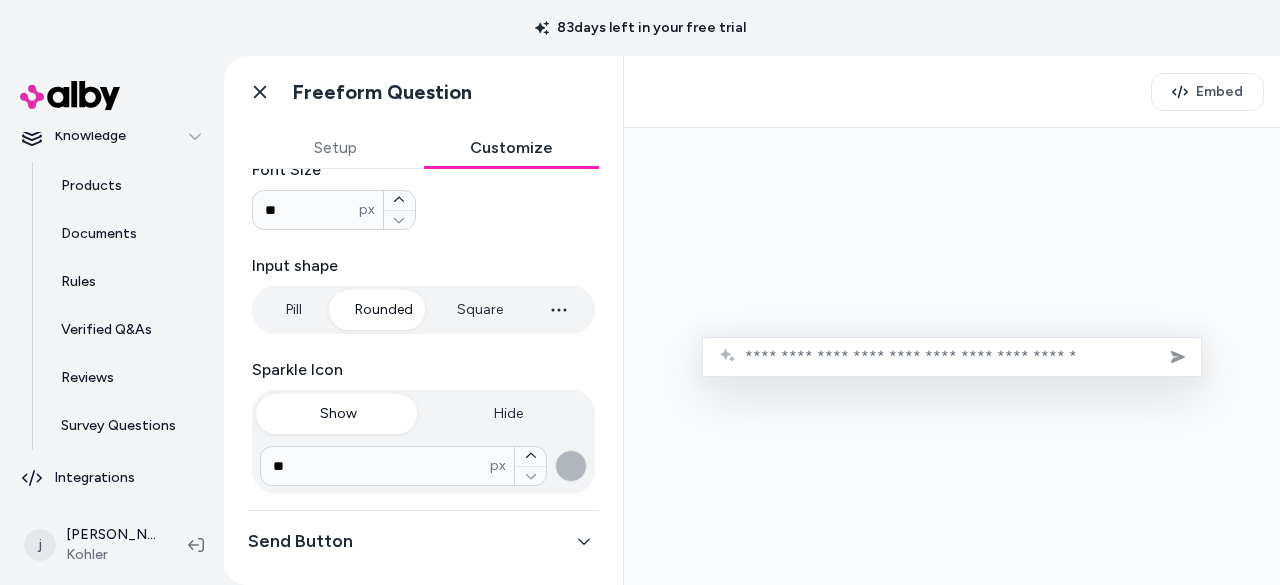 scroll, scrollTop: 552, scrollLeft: 0, axis: vertical 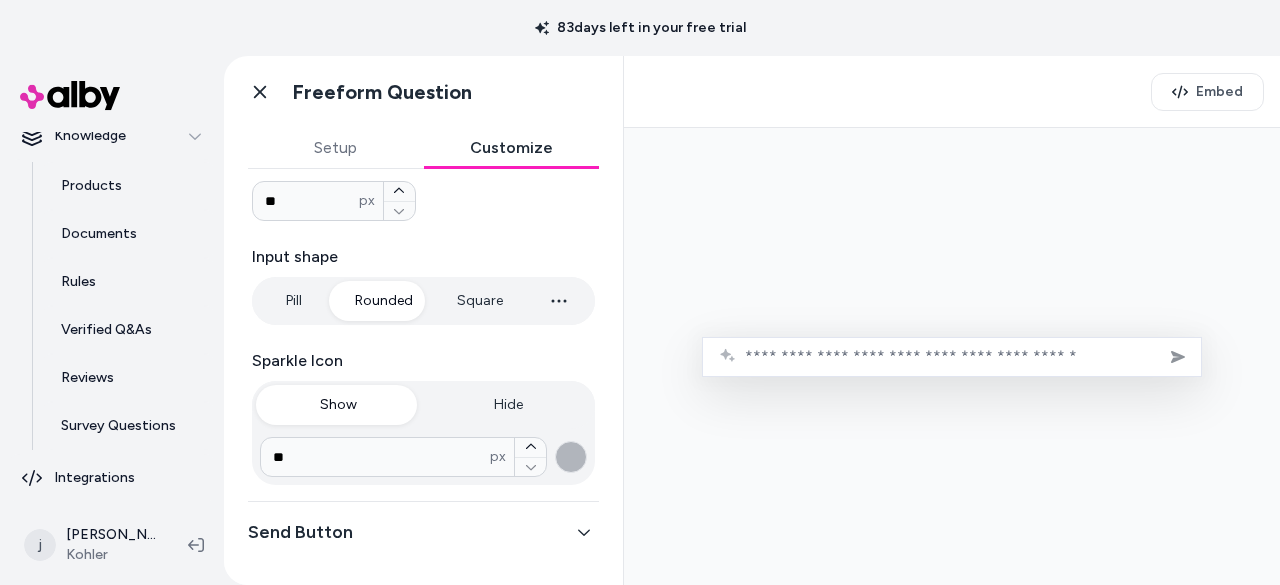 click on "Send Button" at bounding box center [423, 532] 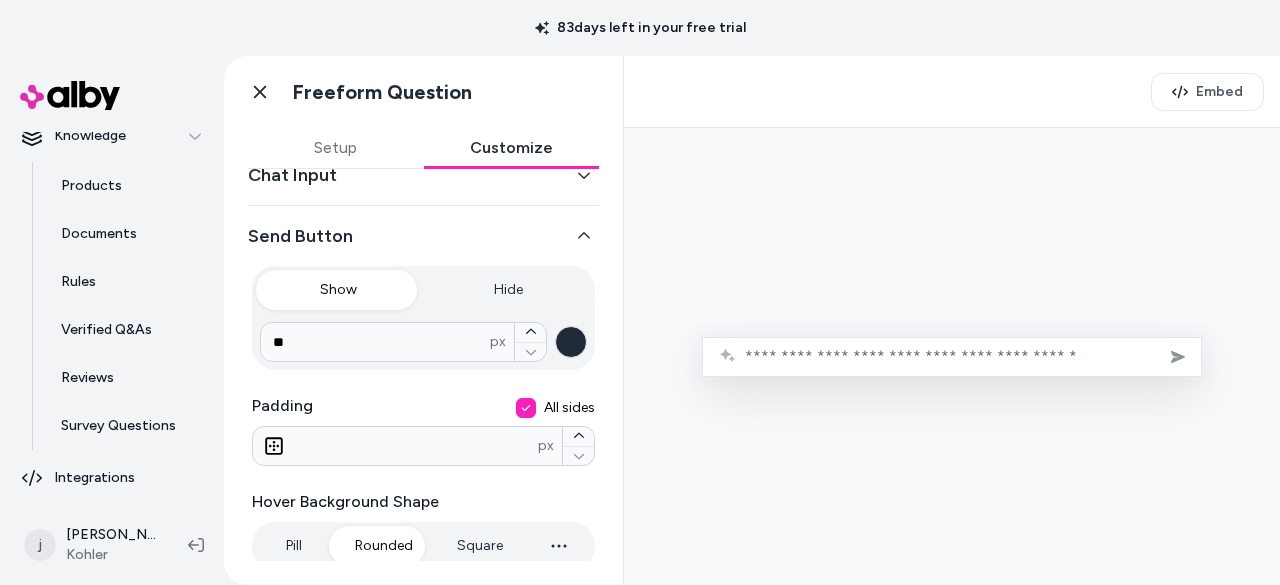 scroll, scrollTop: 0, scrollLeft: 0, axis: both 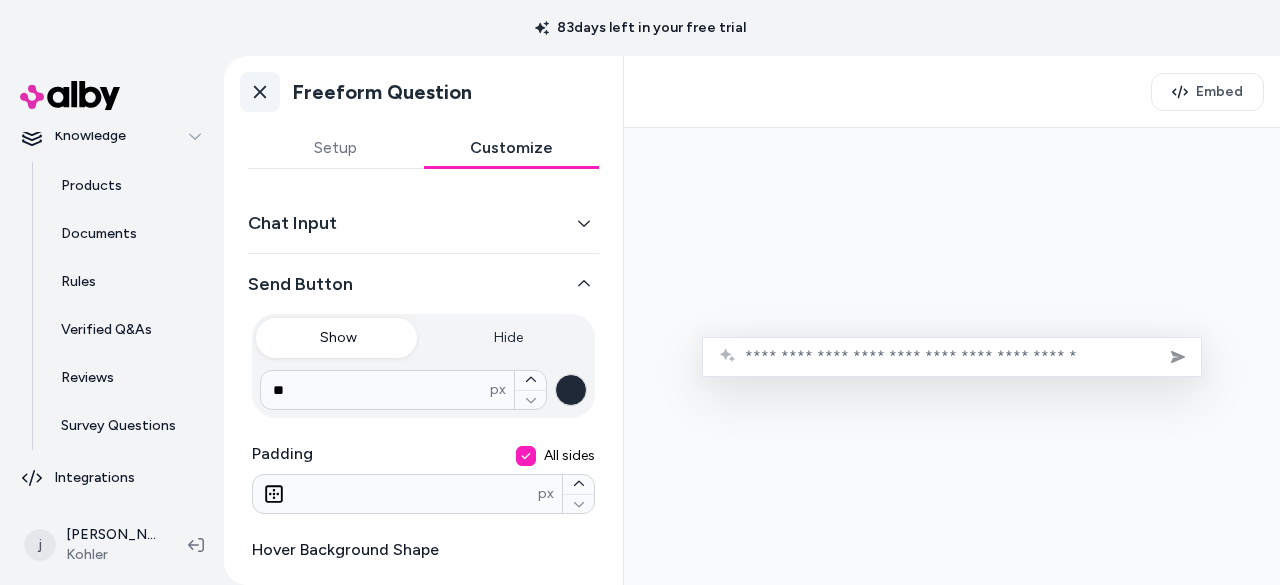 click 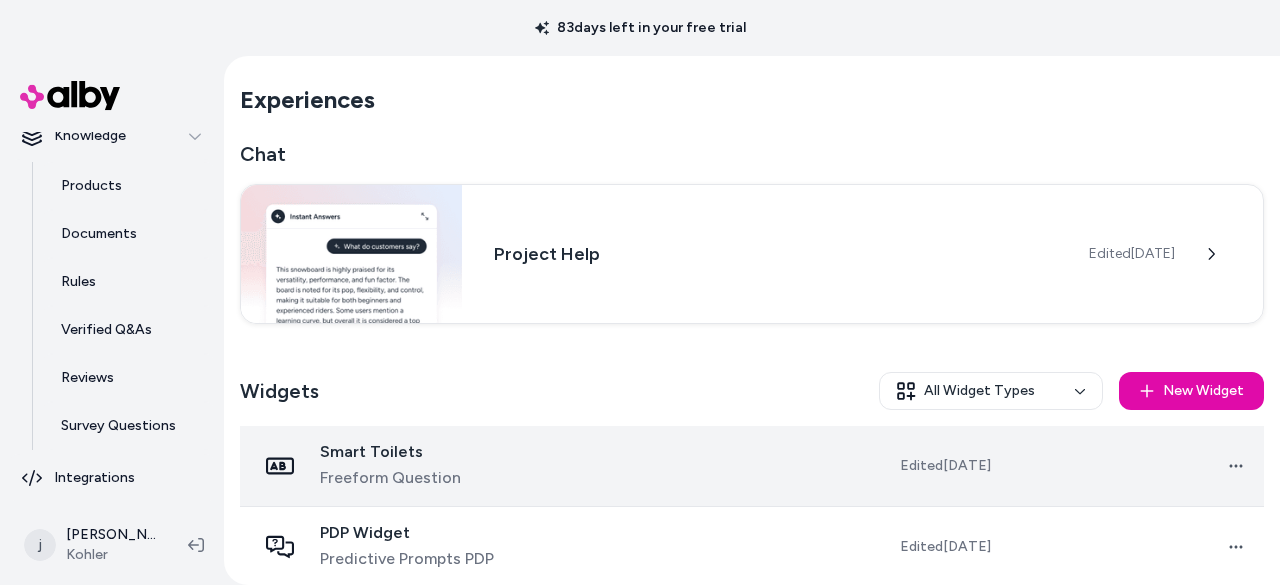 scroll, scrollTop: 100, scrollLeft: 0, axis: vertical 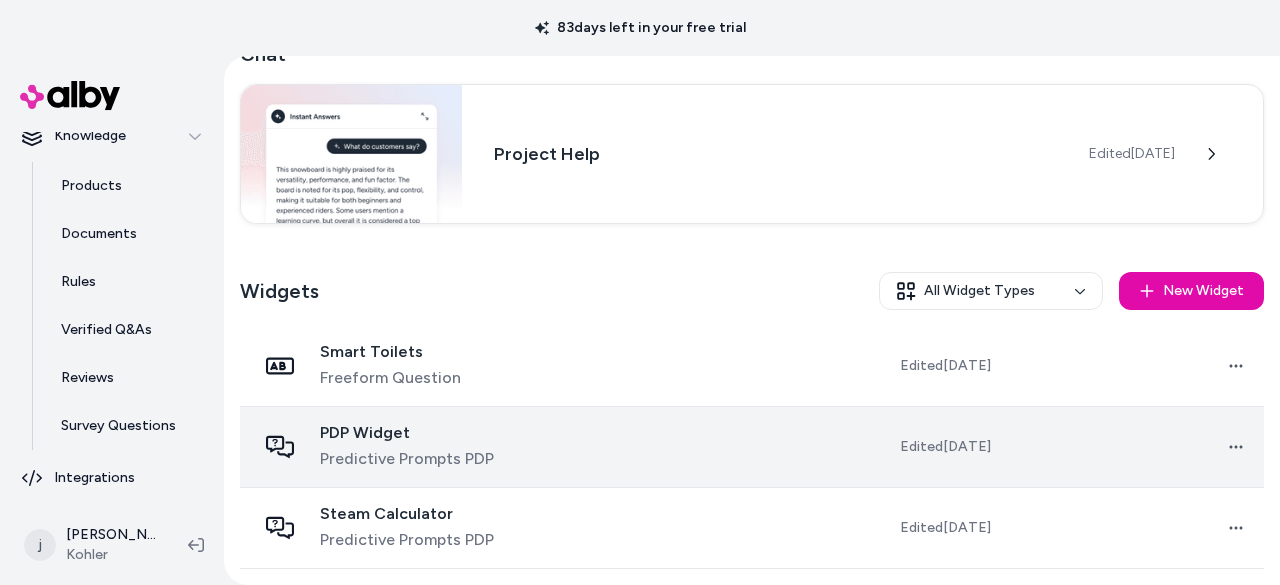 click on "PDP Widget" at bounding box center (407, 433) 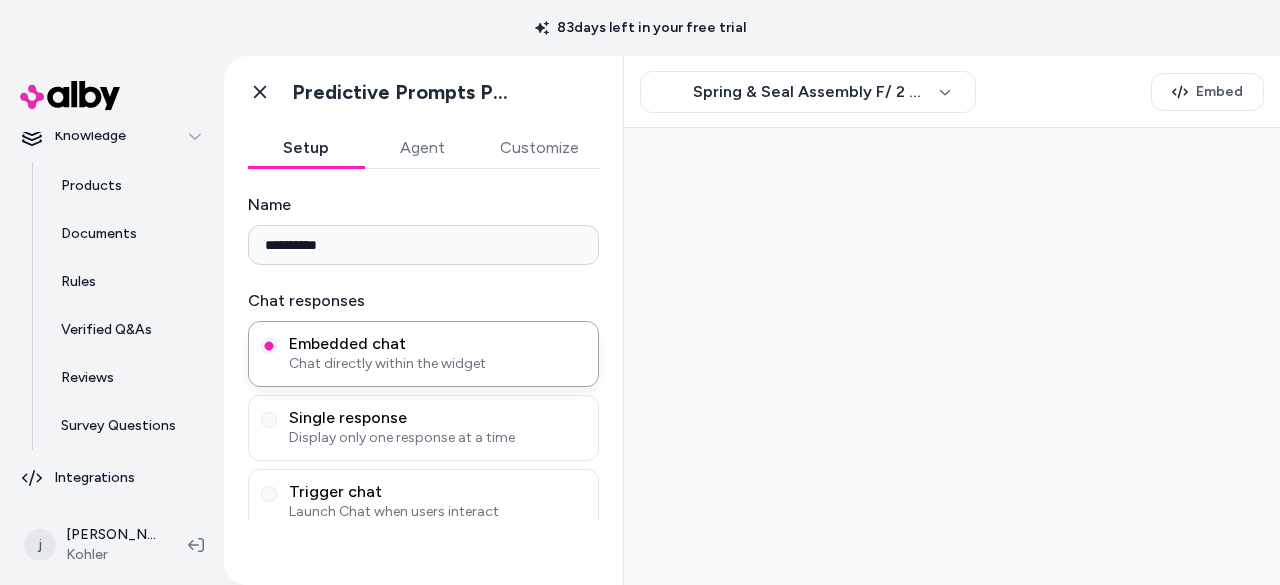 scroll, scrollTop: 0, scrollLeft: 0, axis: both 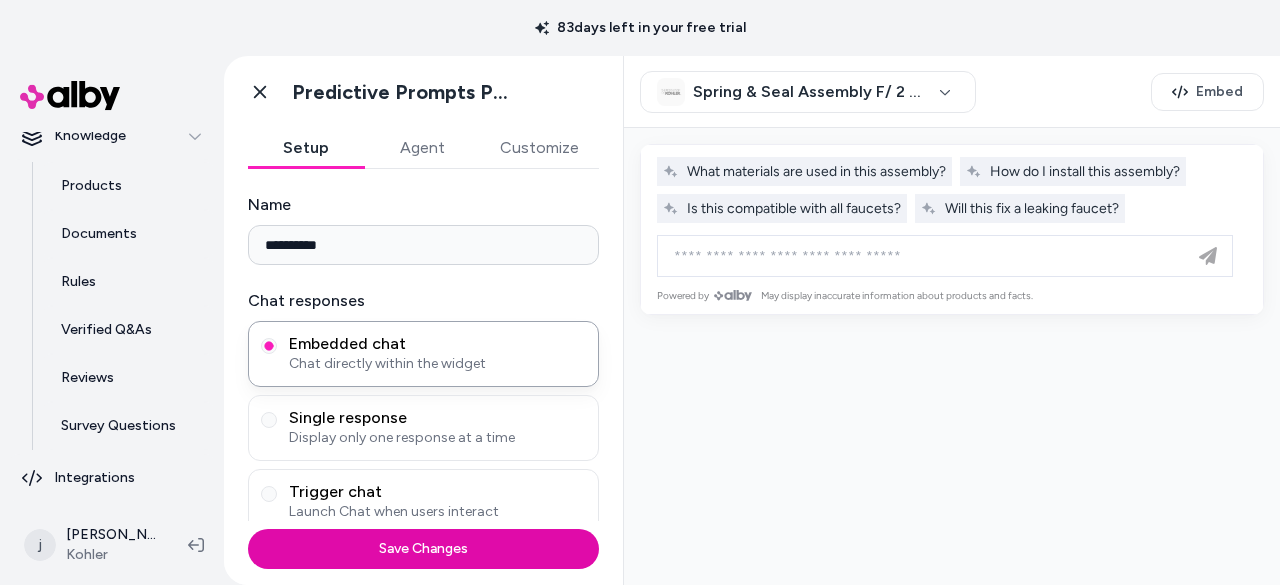 click on "**********" at bounding box center [423, 345] 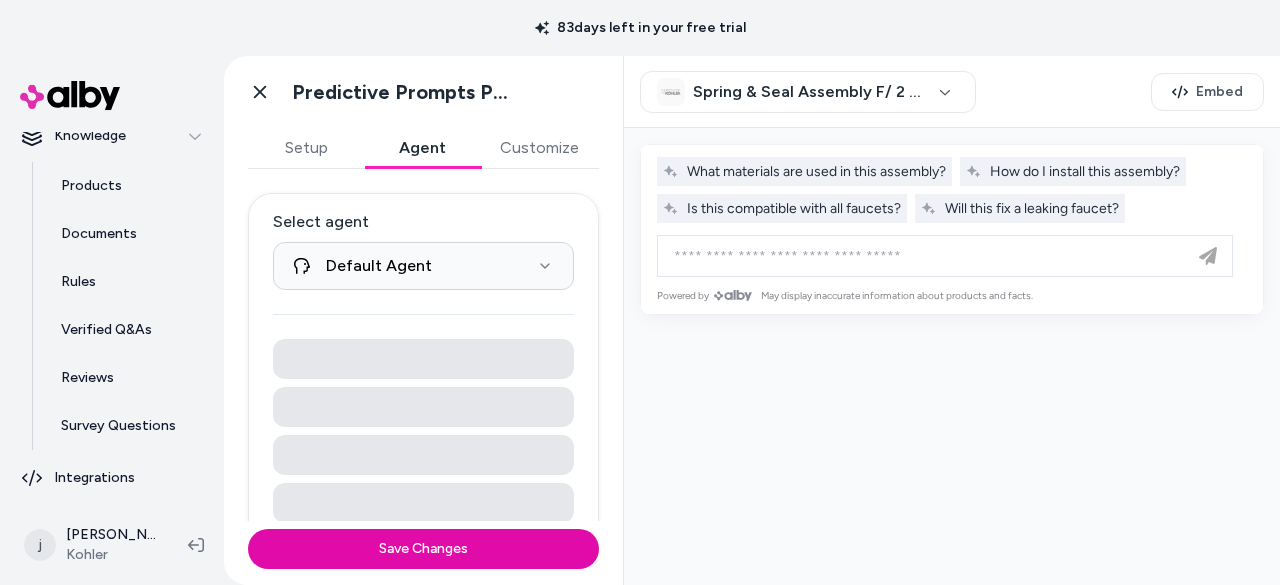 click on "Agent" at bounding box center (422, 148) 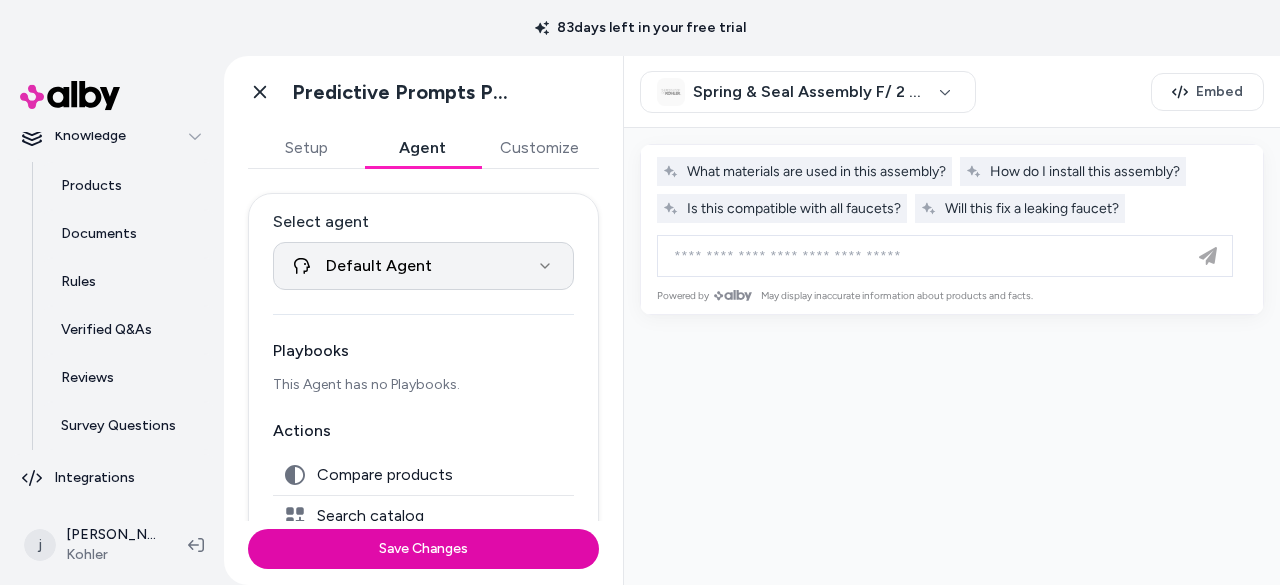 click on "**********" at bounding box center (640, 292) 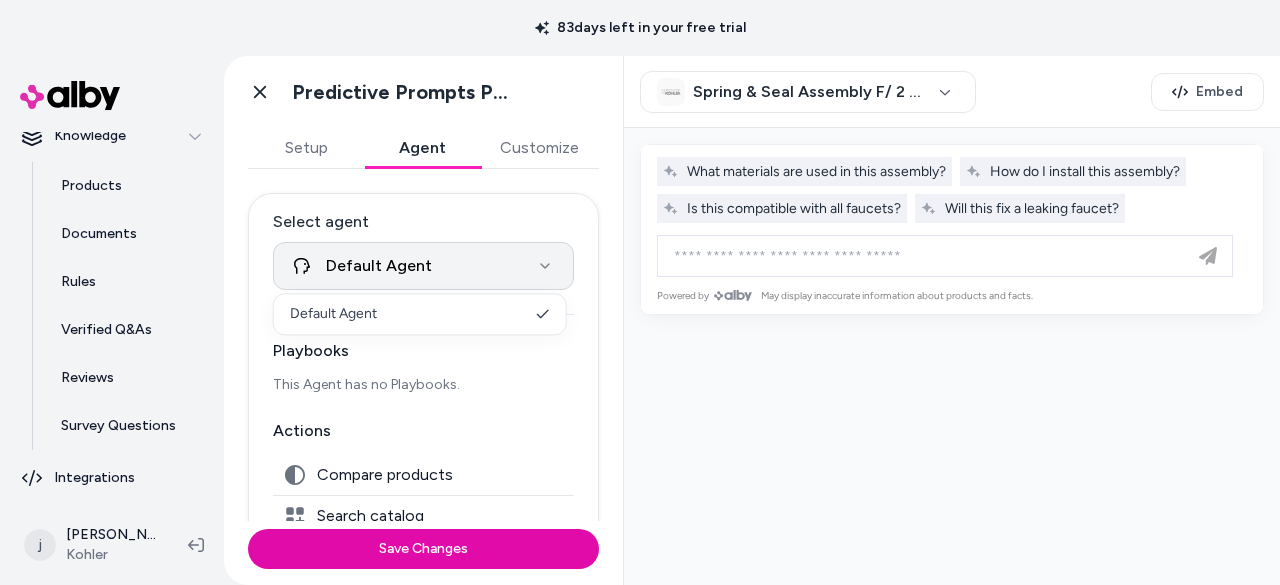 click on "**********" at bounding box center (640, 292) 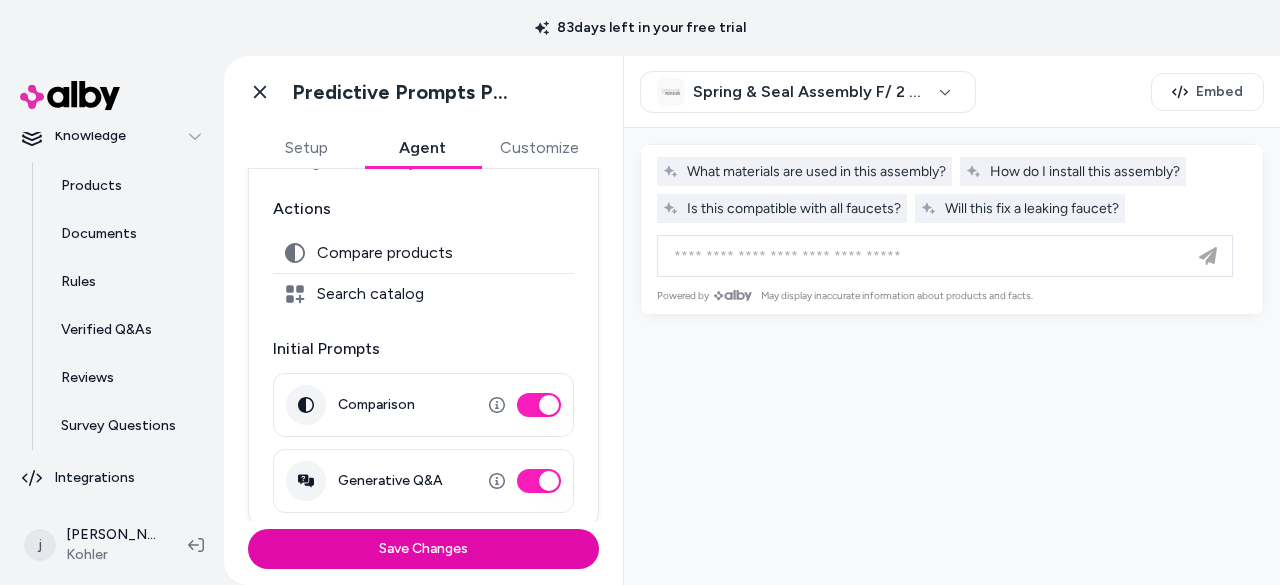 scroll, scrollTop: 234, scrollLeft: 0, axis: vertical 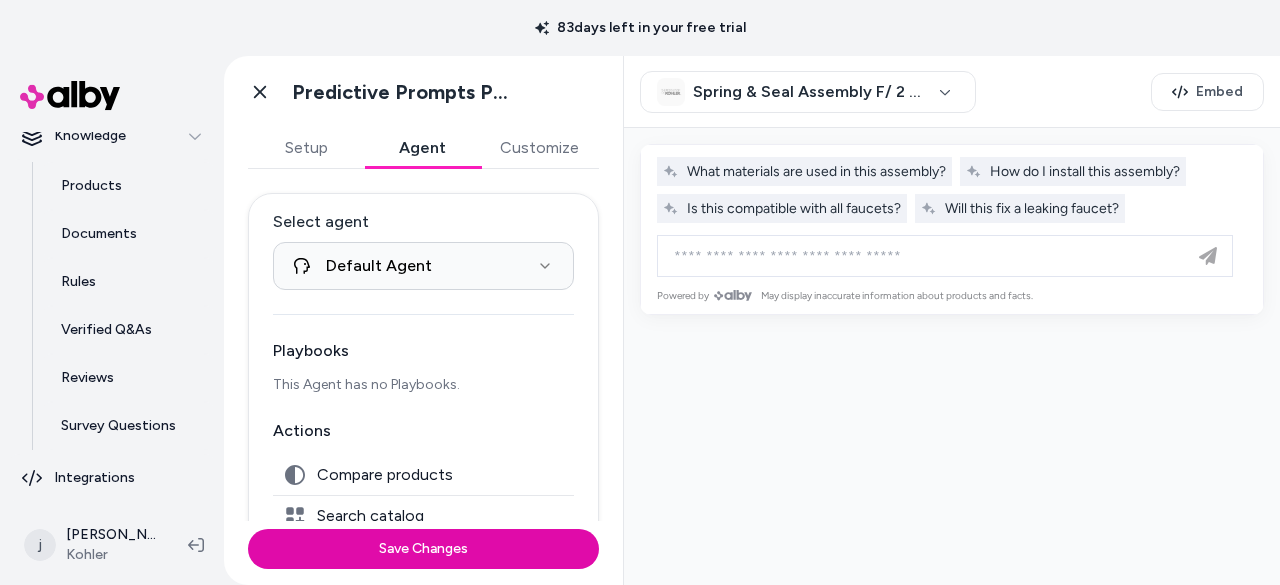 click on "Customize" at bounding box center [539, 148] 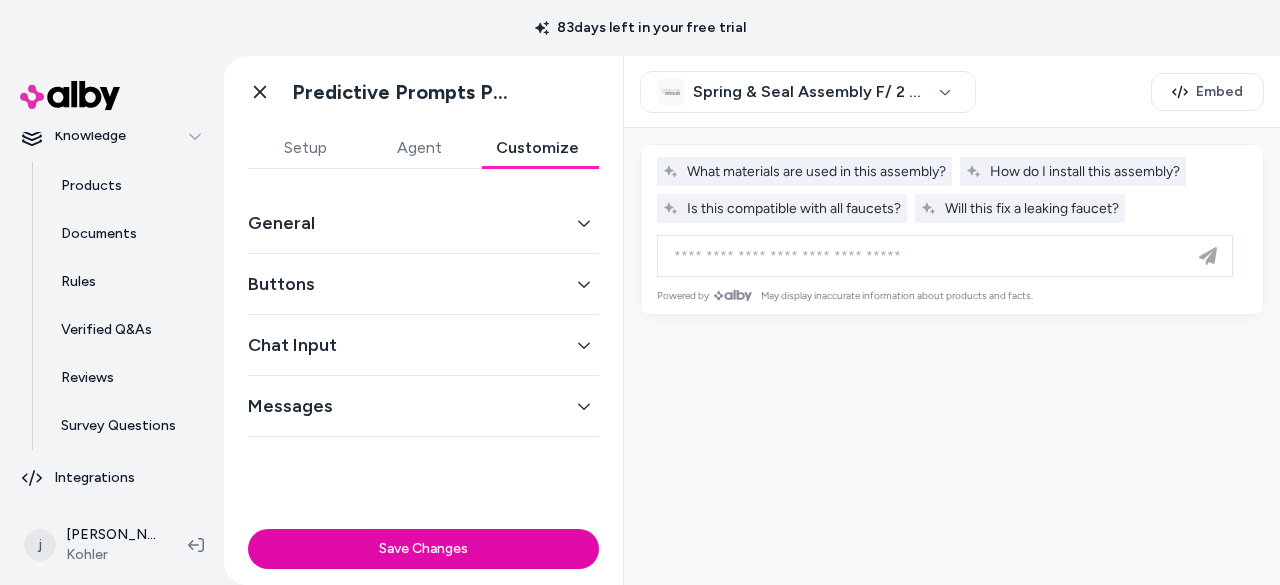 click on "Buttons" at bounding box center [423, 284] 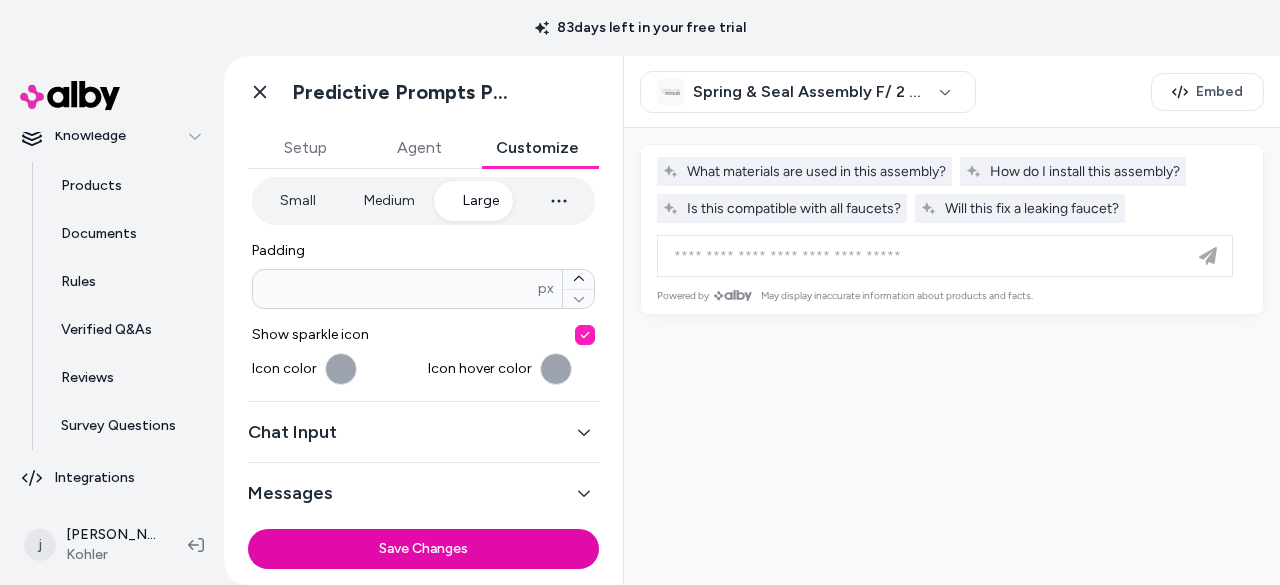 scroll, scrollTop: 0, scrollLeft: 0, axis: both 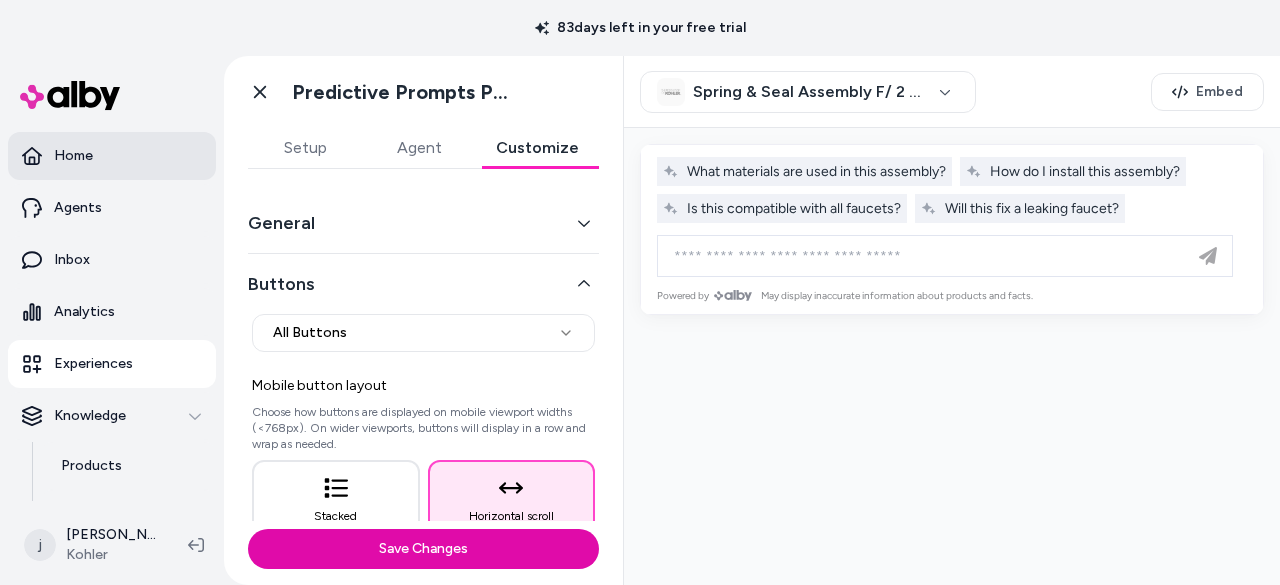 click on "Home" at bounding box center (73, 156) 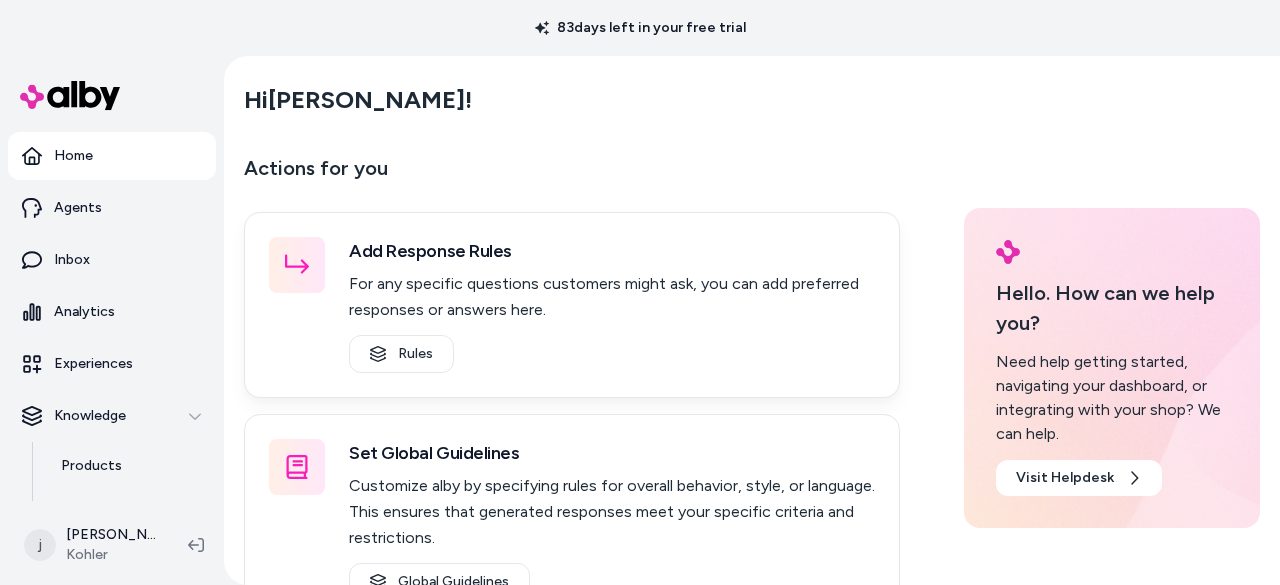 scroll, scrollTop: 0, scrollLeft: 0, axis: both 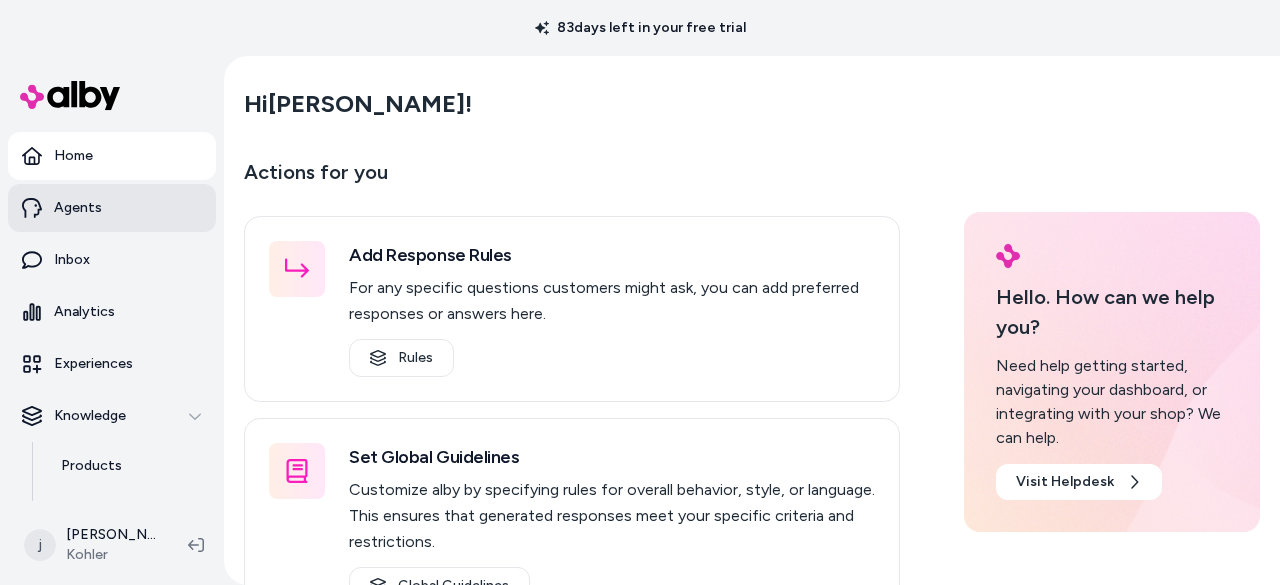 click on "Agents" at bounding box center [112, 208] 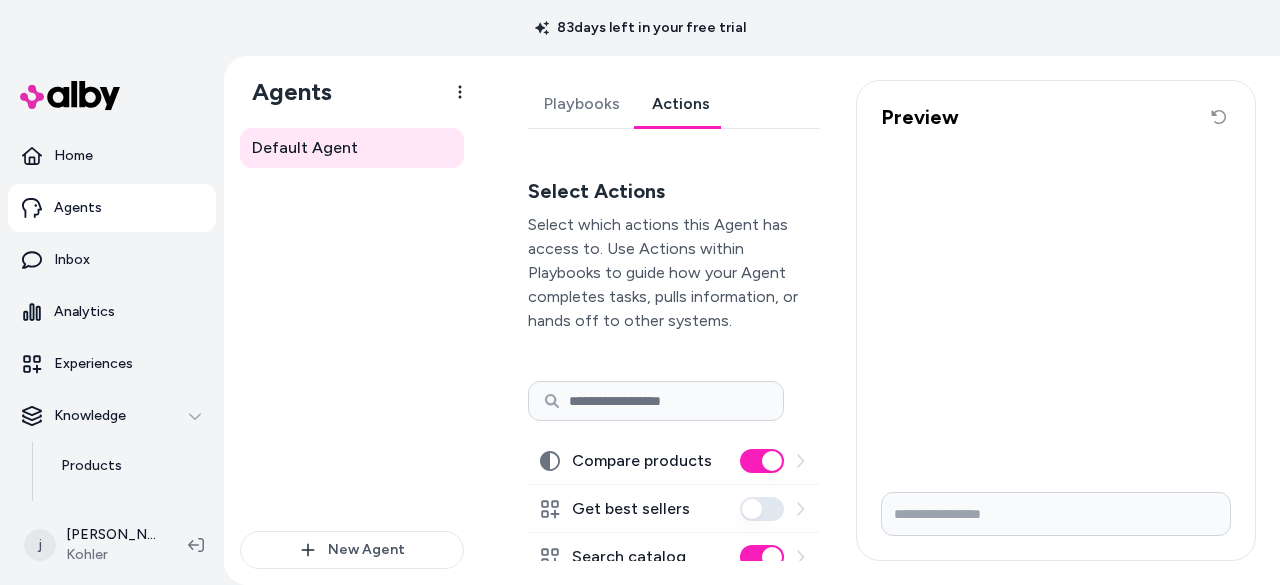 click on "Actions" at bounding box center (681, 104) 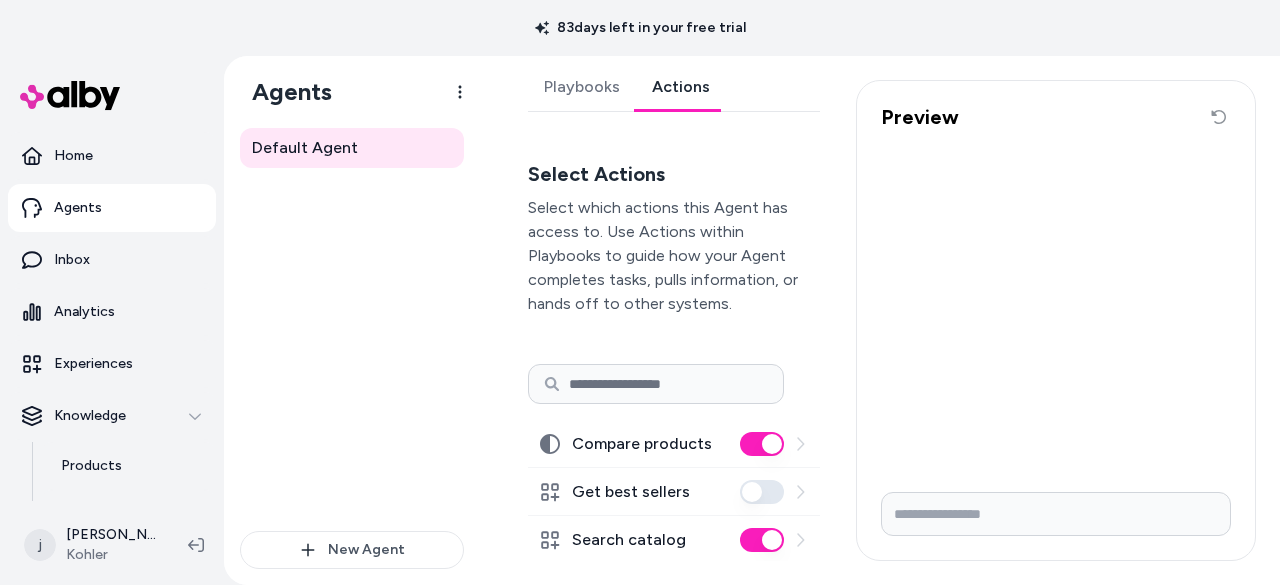 scroll, scrollTop: 0, scrollLeft: 0, axis: both 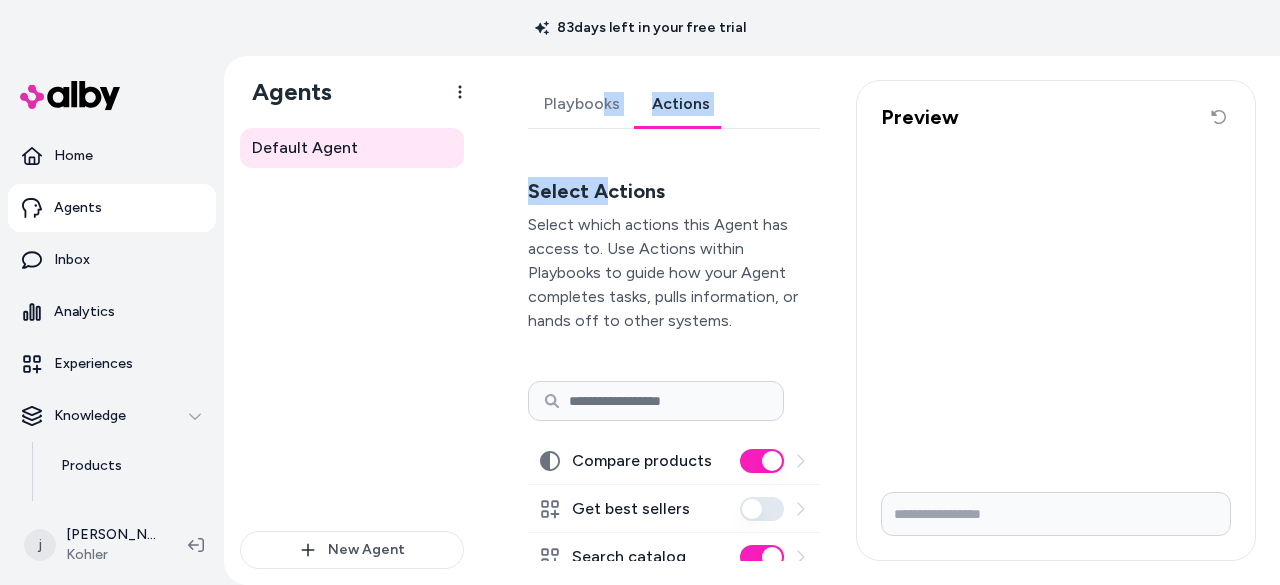 drag, startPoint x: 605, startPoint y: 131, endPoint x: 604, endPoint y: 121, distance: 10.049875 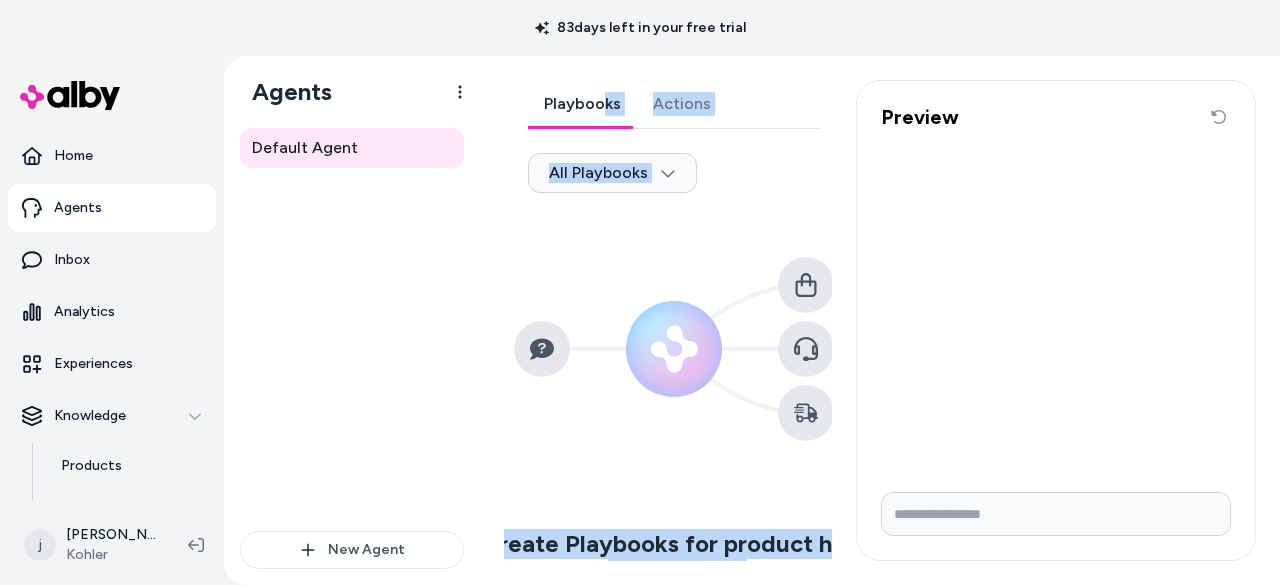click on "Playbooks" at bounding box center [582, 104] 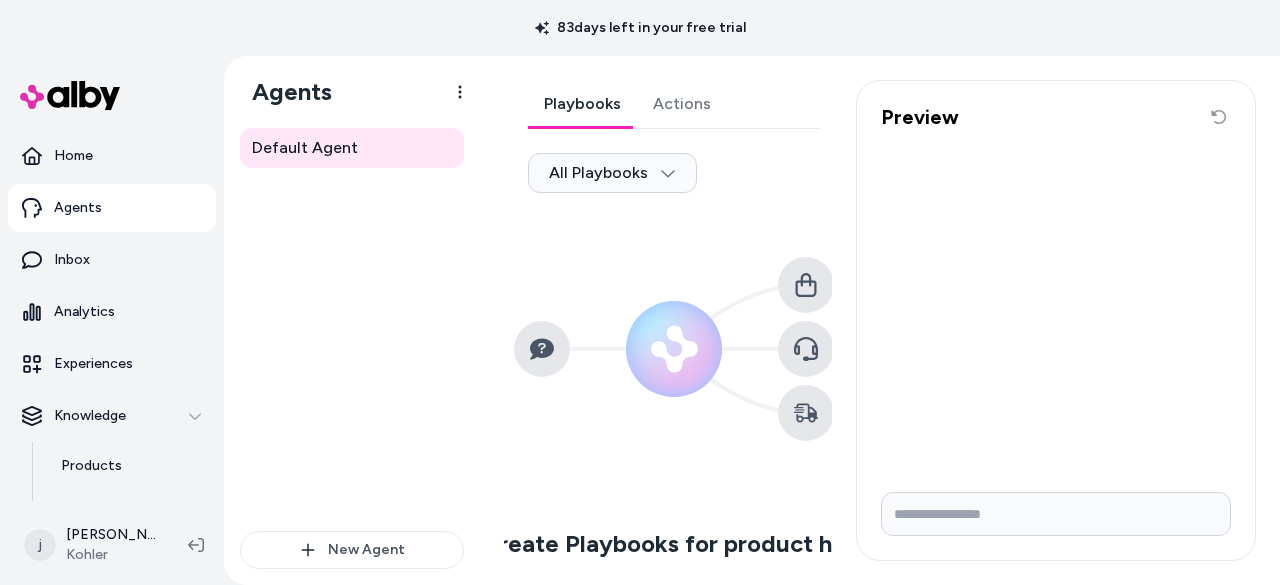 click on "Default Agent New Agent" at bounding box center [352, 356] 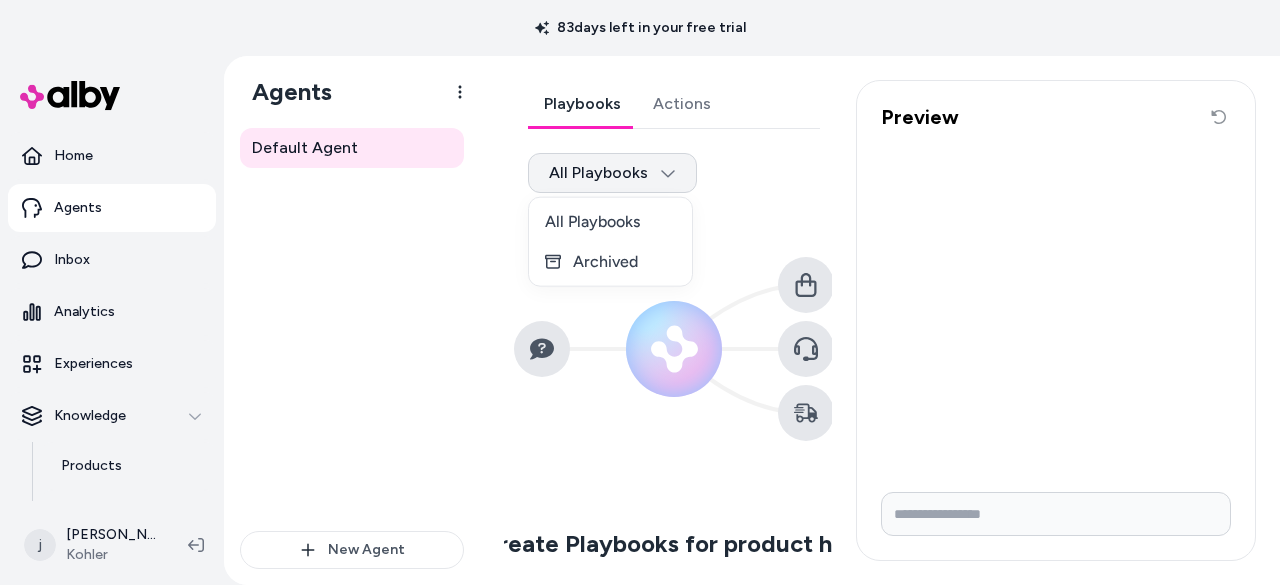 click on "83  days left in your free trial Home Agents Inbox Analytics Experiences Knowledge Products Documents Rules Verified Q&As Reviews Survey Questions Integrations j [PERSON_NAME] [PERSON_NAME] Agents Default Agent New Agent Default Agent Playbooks Actions All Playbooks Create Playbooks for product help and support Define how alby responds to your customers, from simple questions to complex support flows. New Playbook Preview Reset conversation All Playbooks Archived" at bounding box center (640, 292) 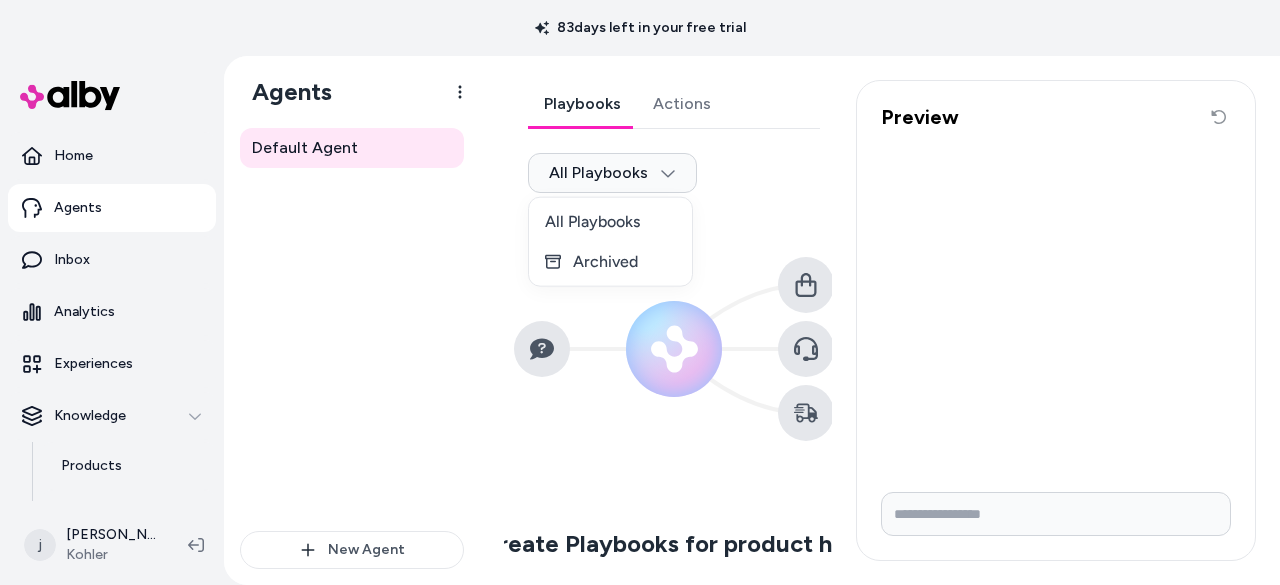click on "83  days left in your free trial Home Agents Inbox Analytics Experiences Knowledge Products Documents Rules Verified Q&As Reviews Survey Questions Integrations j [PERSON_NAME] [PERSON_NAME] Agents Default Agent New Agent Default Agent Playbooks Actions All Playbooks Create Playbooks for product help and support Define how alby responds to your customers, from simple questions to complex support flows. New Playbook Preview Reset conversation All Playbooks Archived" at bounding box center [640, 292] 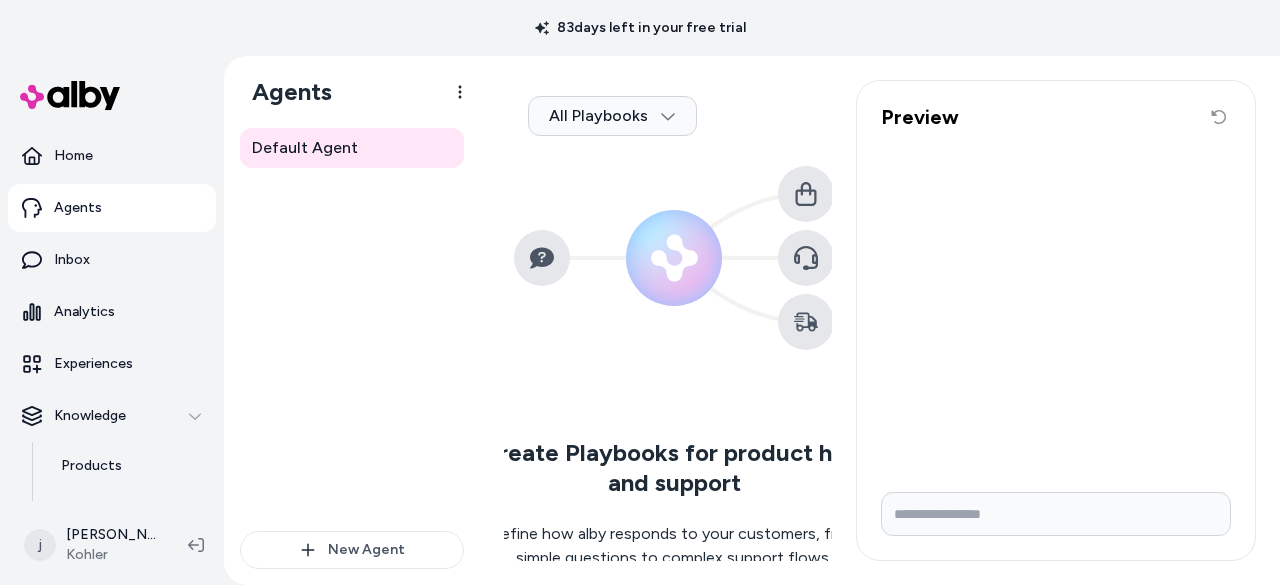 scroll, scrollTop: 0, scrollLeft: 0, axis: both 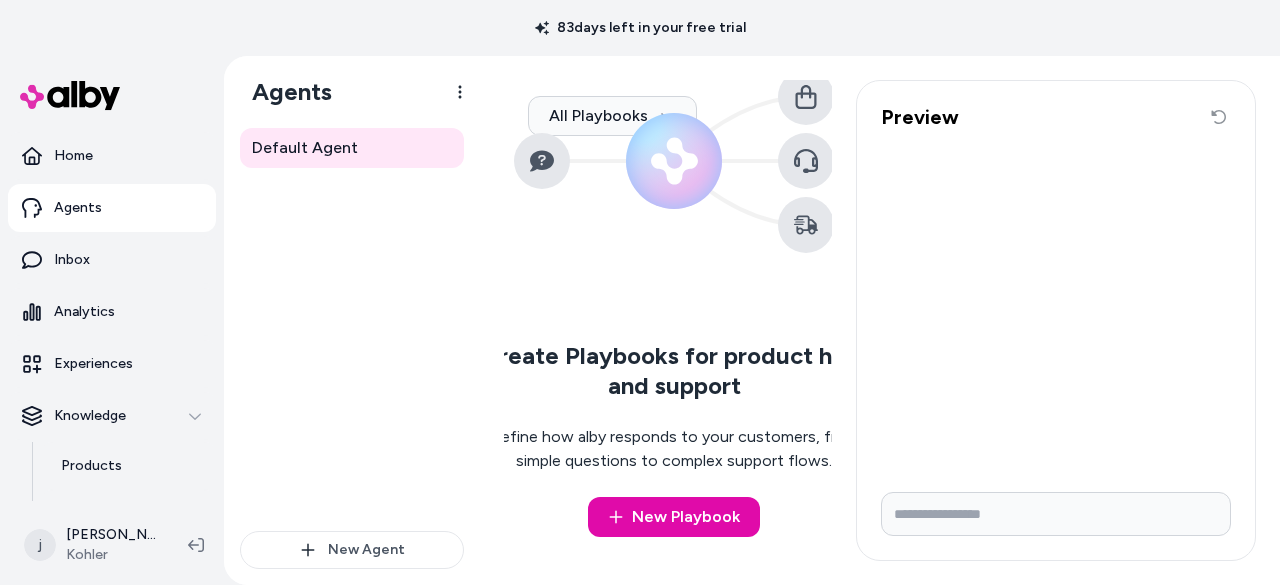 drag, startPoint x: 628, startPoint y: 561, endPoint x: 562, endPoint y: 551, distance: 66.75328 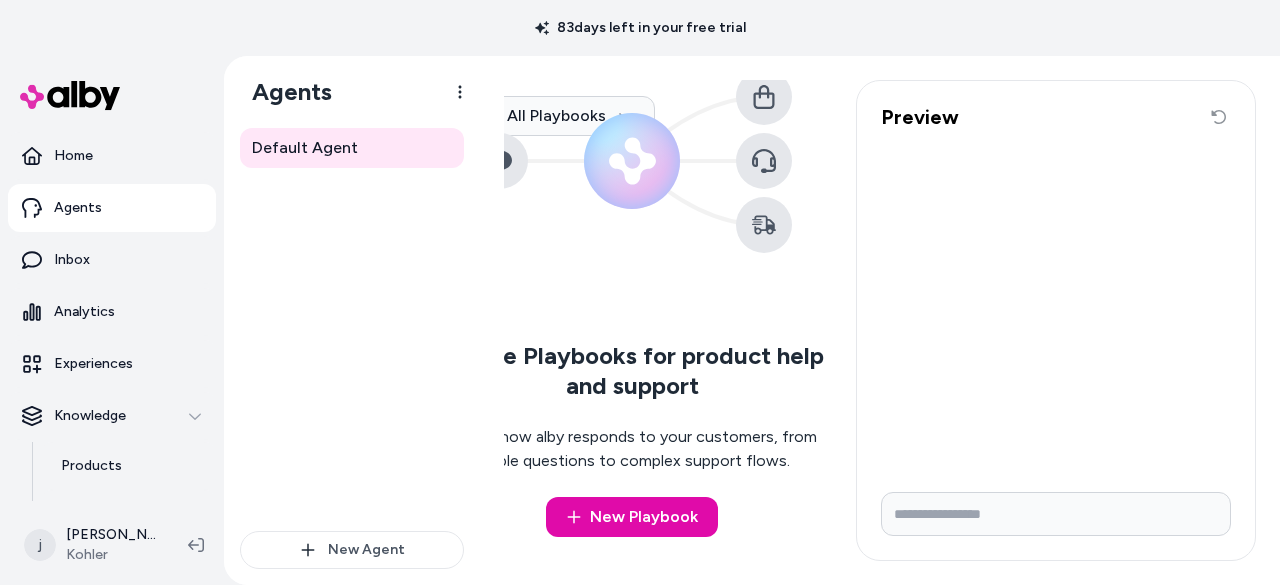 scroll, scrollTop: 197, scrollLeft: 10, axis: both 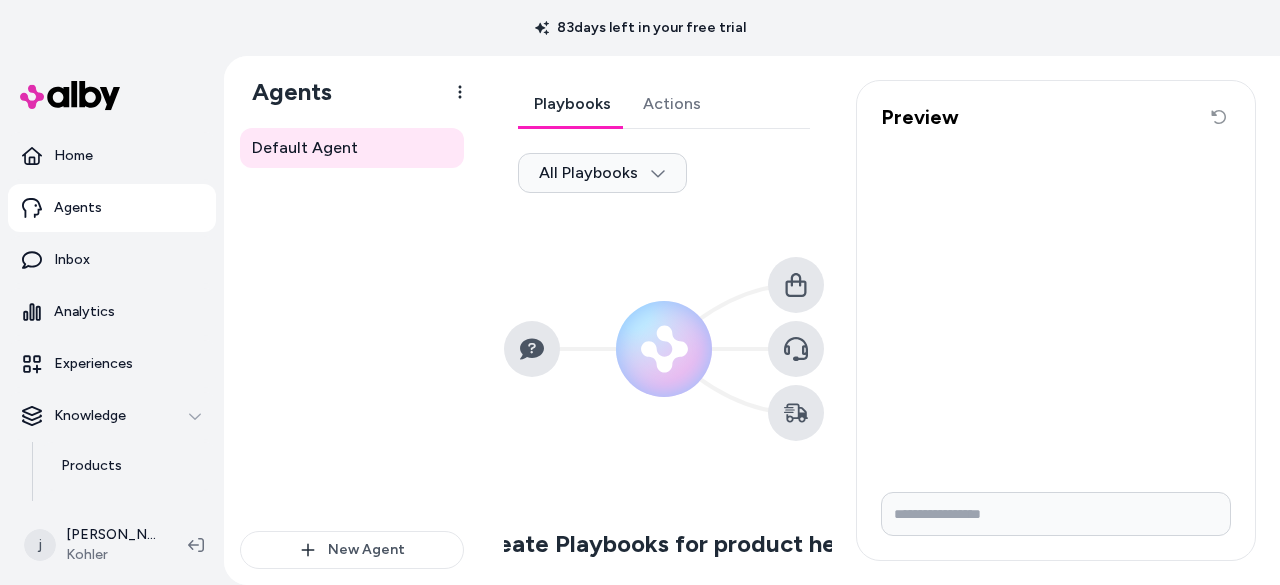 click at bounding box center [1056, 514] 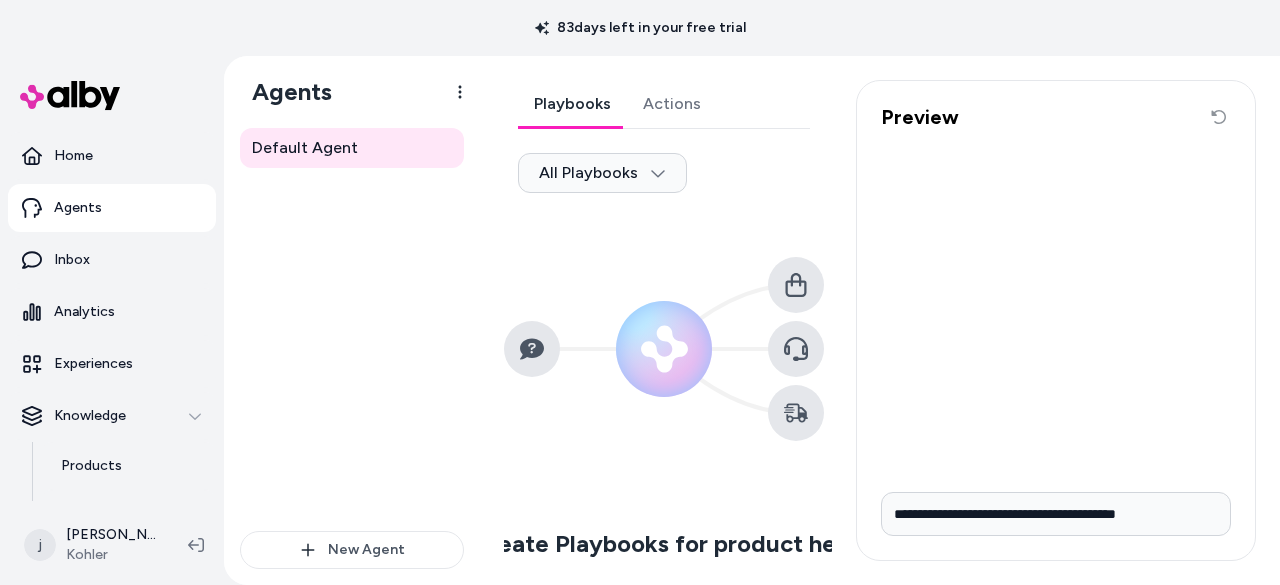 type on "**********" 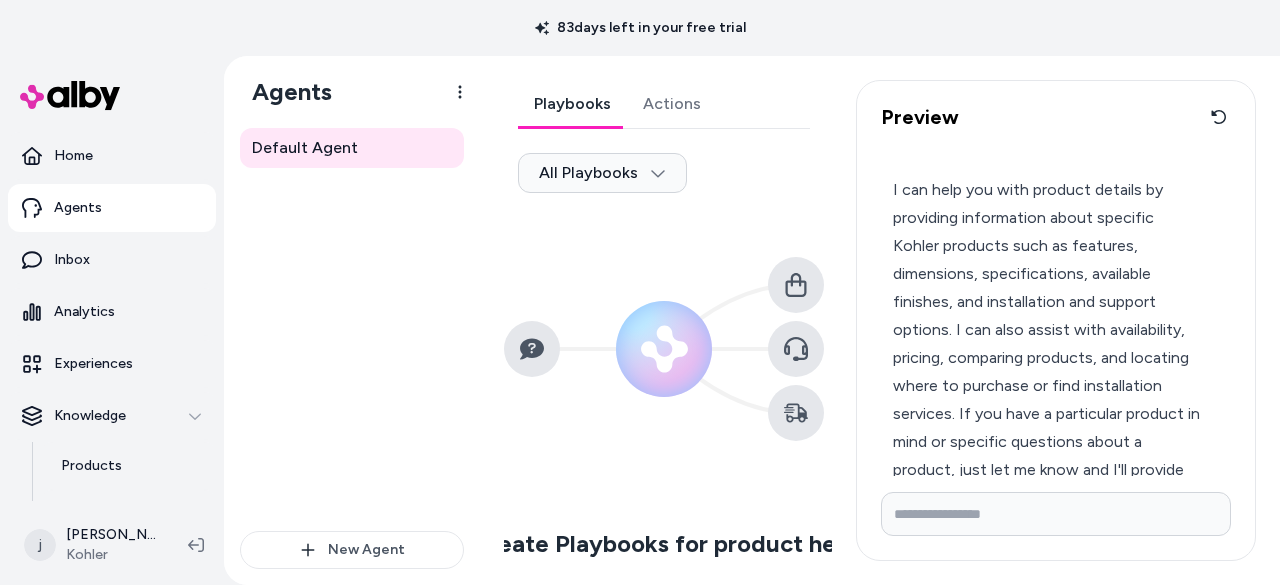 scroll, scrollTop: 140, scrollLeft: 0, axis: vertical 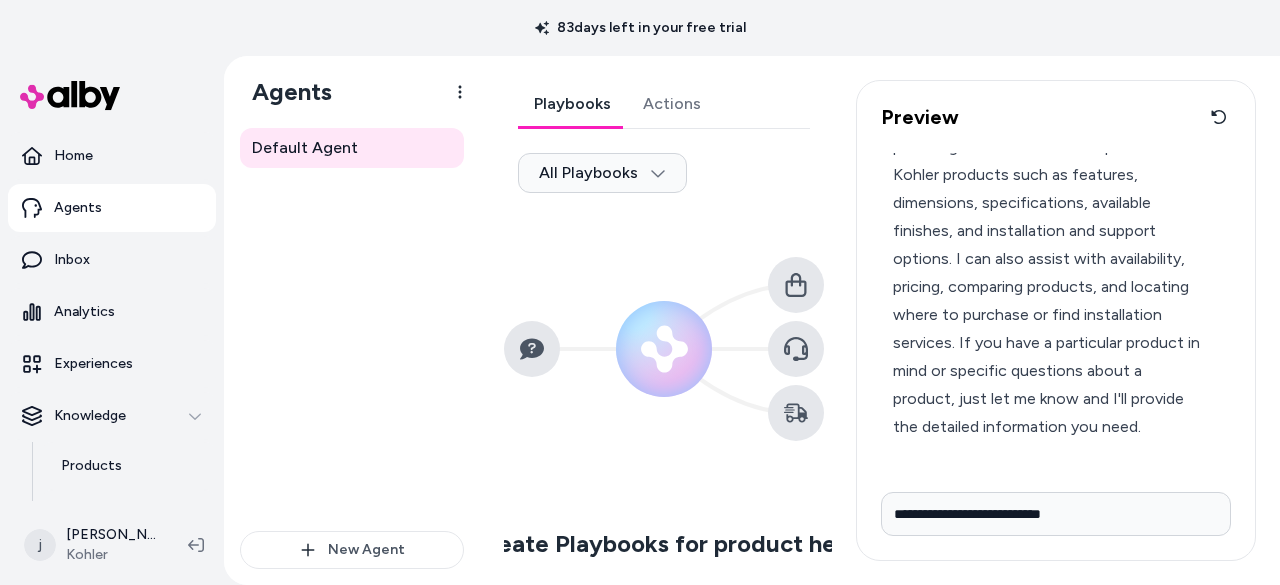 type on "**********" 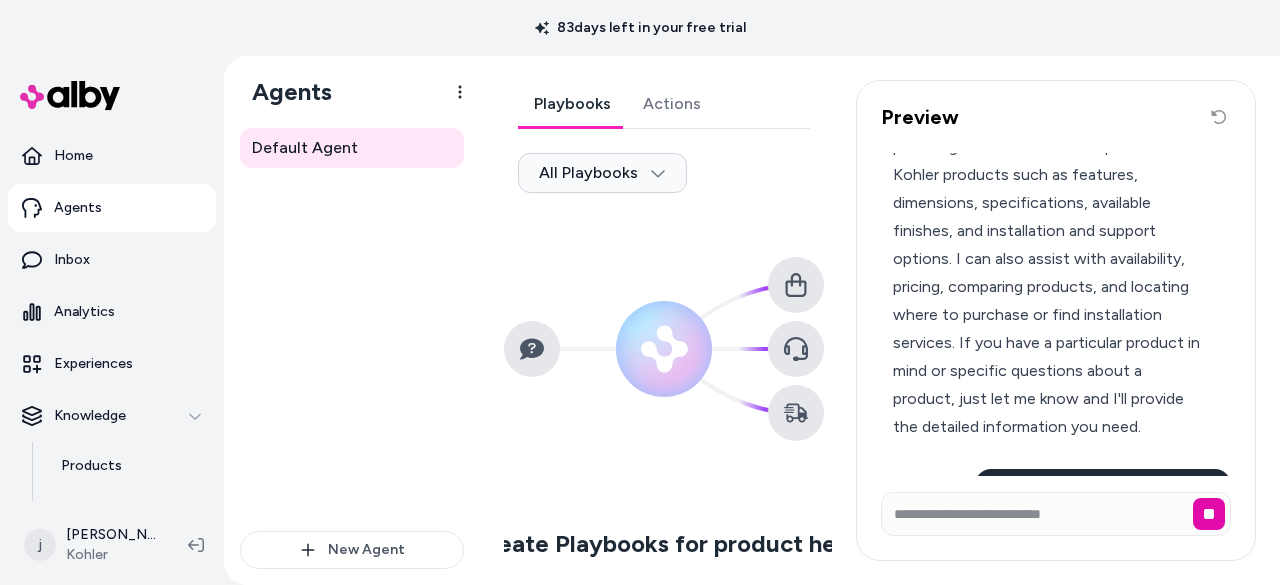 scroll, scrollTop: 256, scrollLeft: 0, axis: vertical 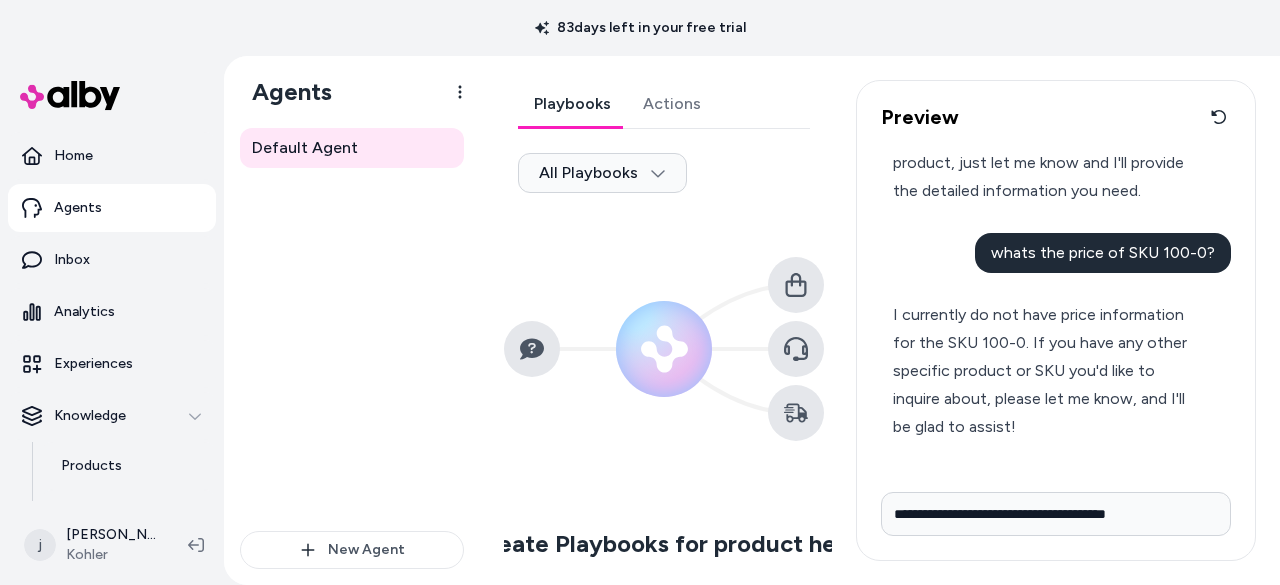 type on "**********" 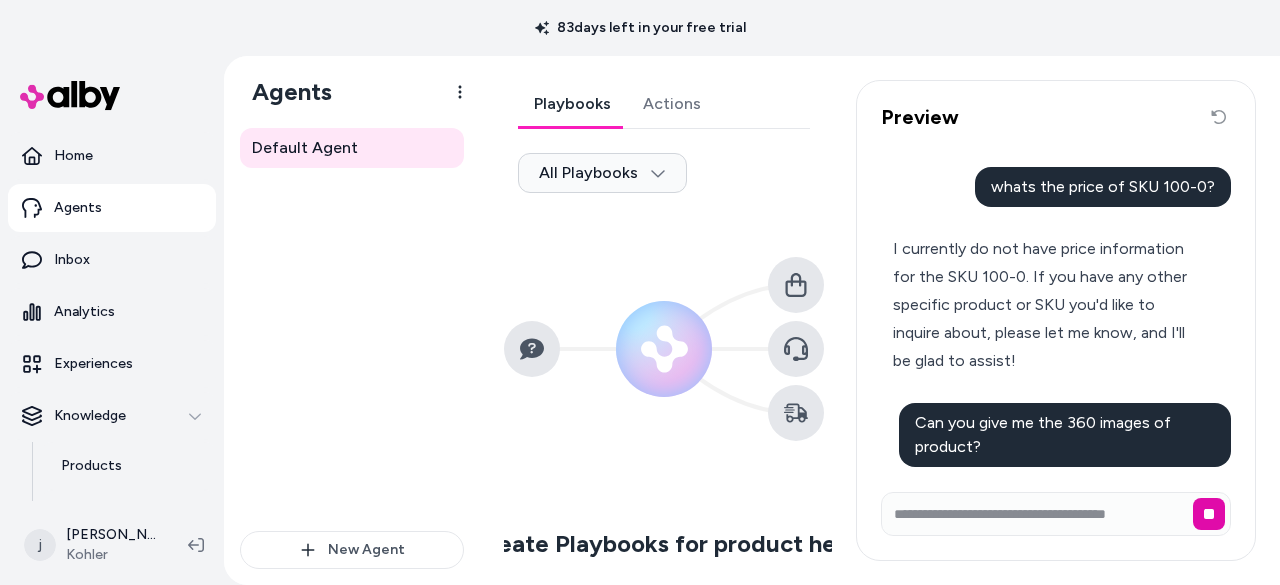 scroll, scrollTop: 516, scrollLeft: 0, axis: vertical 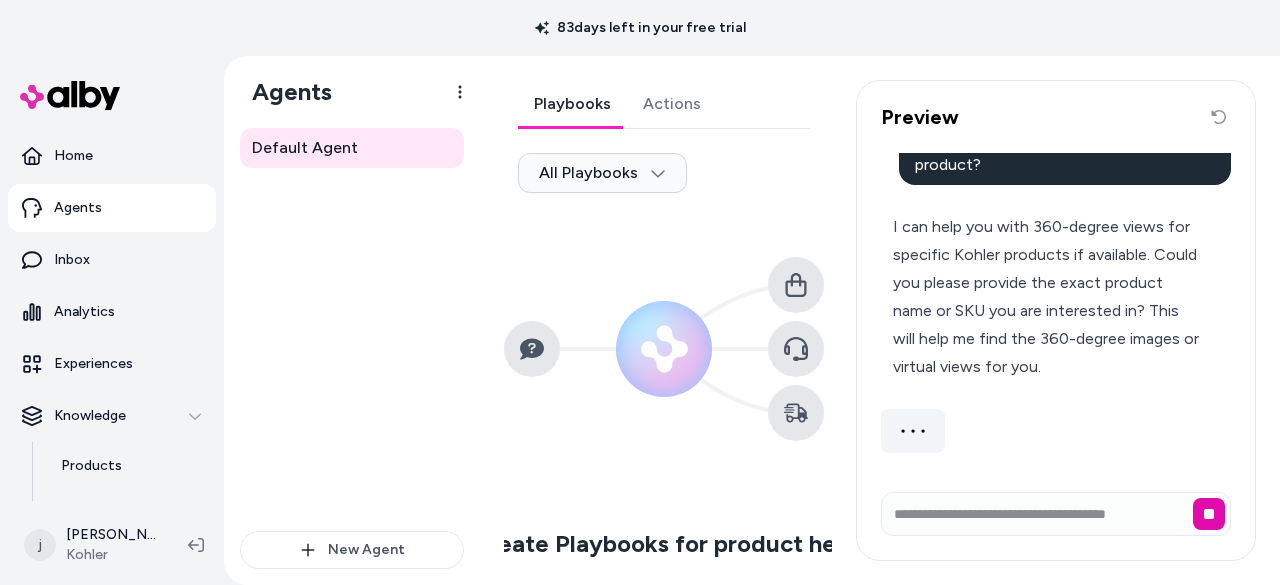 type 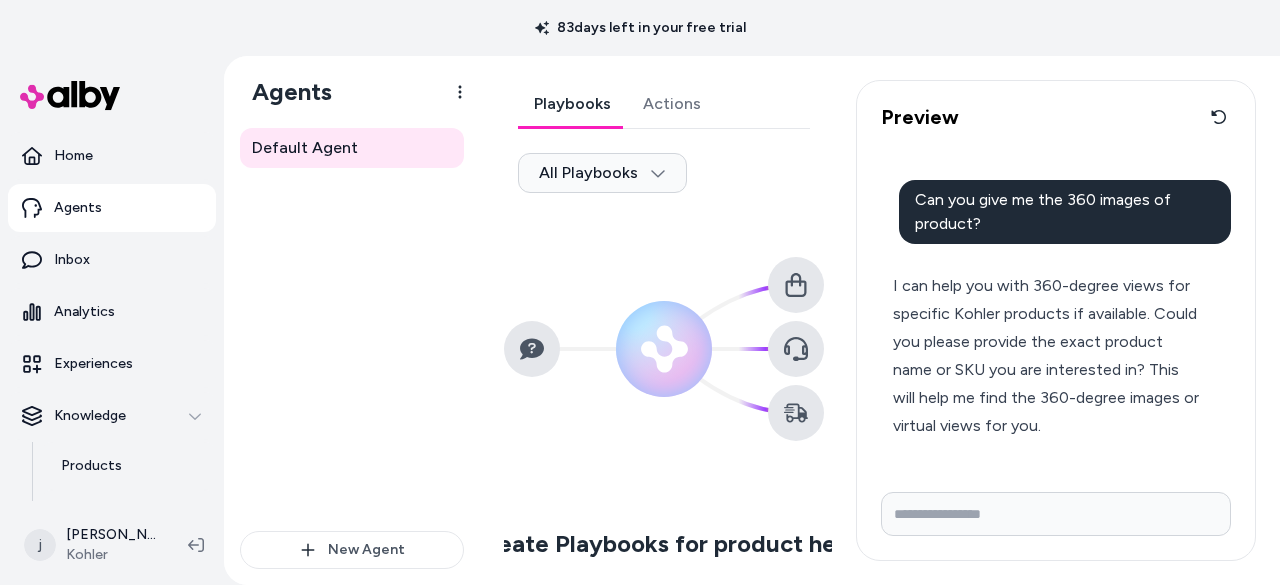 scroll, scrollTop: 664, scrollLeft: 0, axis: vertical 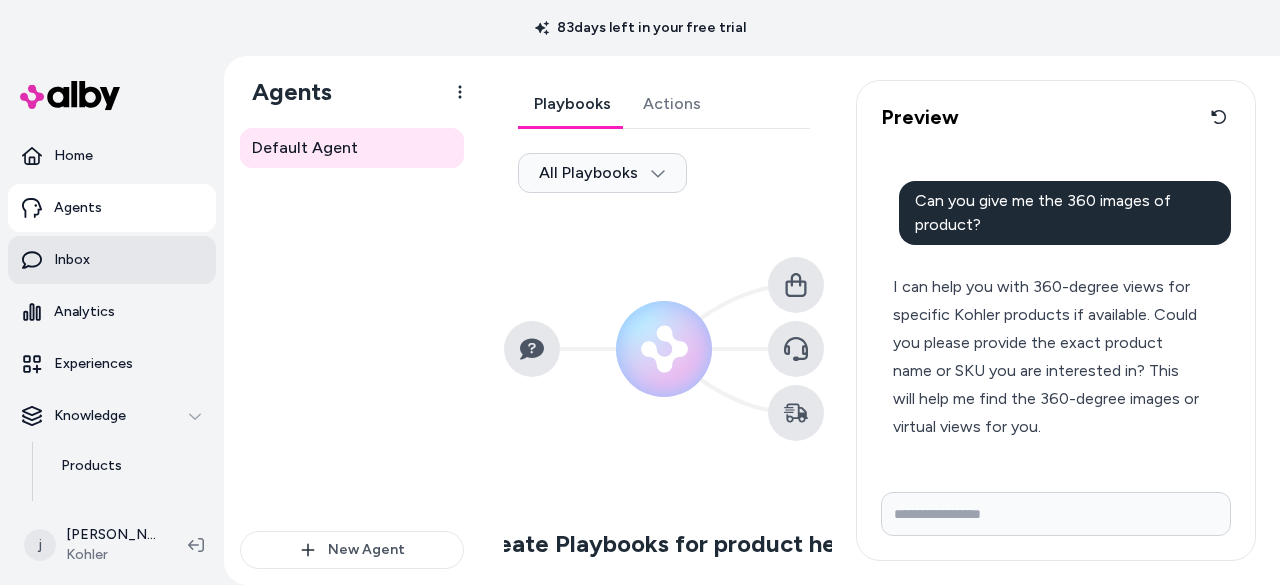 click on "Inbox" at bounding box center (72, 260) 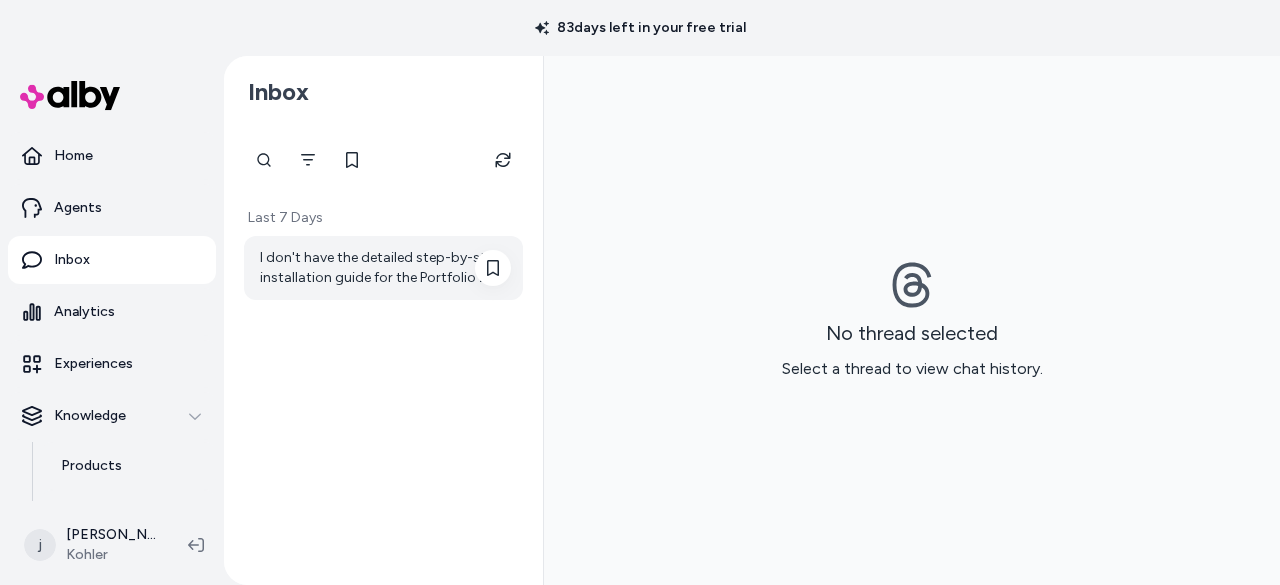 click on "I don't have the detailed step-by-step installation guide for the Portfolio 2pc toilet on hand, but typically, toilet installation involves the following general steps:
1. Turn off water supply and remove the old toilet if necessary.
2. Prepare the flange and install a new wax ring on the toilet base.
3. Carefully set the toilet onto the flange, aligning the bolts.
4. Press down to compress the wax ring and secure the toilet with bolts.
5. Install the toilet tank (if separate) and connect the water supply line.
6. Turn on the water and check for leaks.
7. Adjust and secure all components to ensure proper function.
For more precise instructions and tips tailored to your specific model, I recommend checking the product's installation guide that comes with your purchase or visiting Kohler's support pages.
Also, professional installation by [PERSON_NAME]-trusted experts is available if you want expert help.
Would you like assistance finding the official installation guide or scheduling professional installation?" at bounding box center (385, 268) 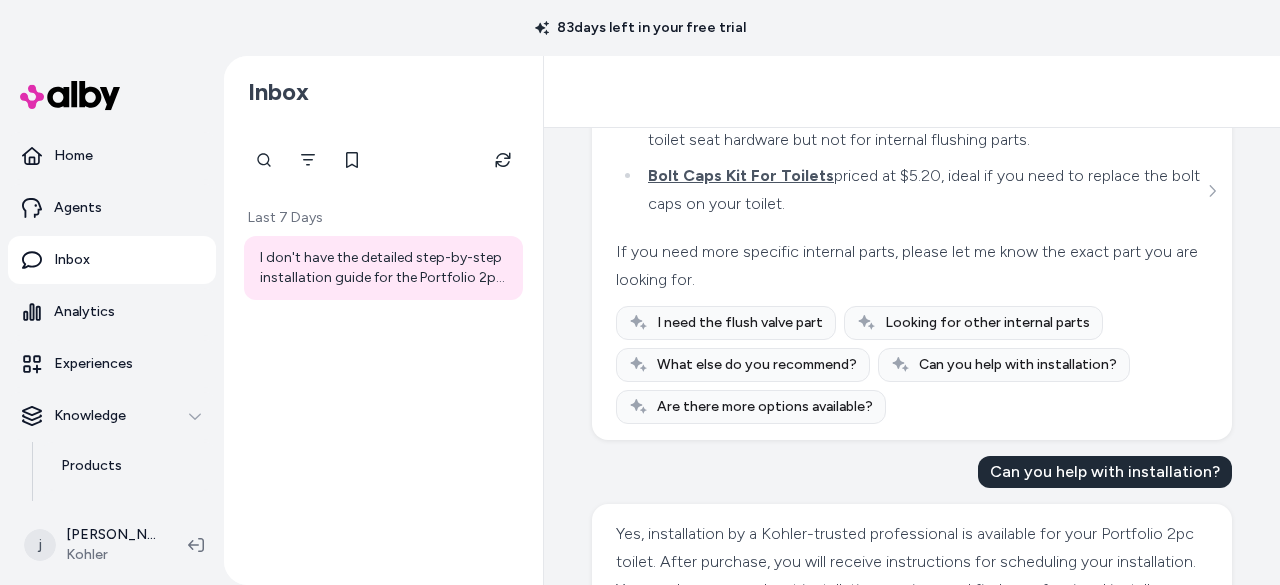 scroll, scrollTop: 0, scrollLeft: 0, axis: both 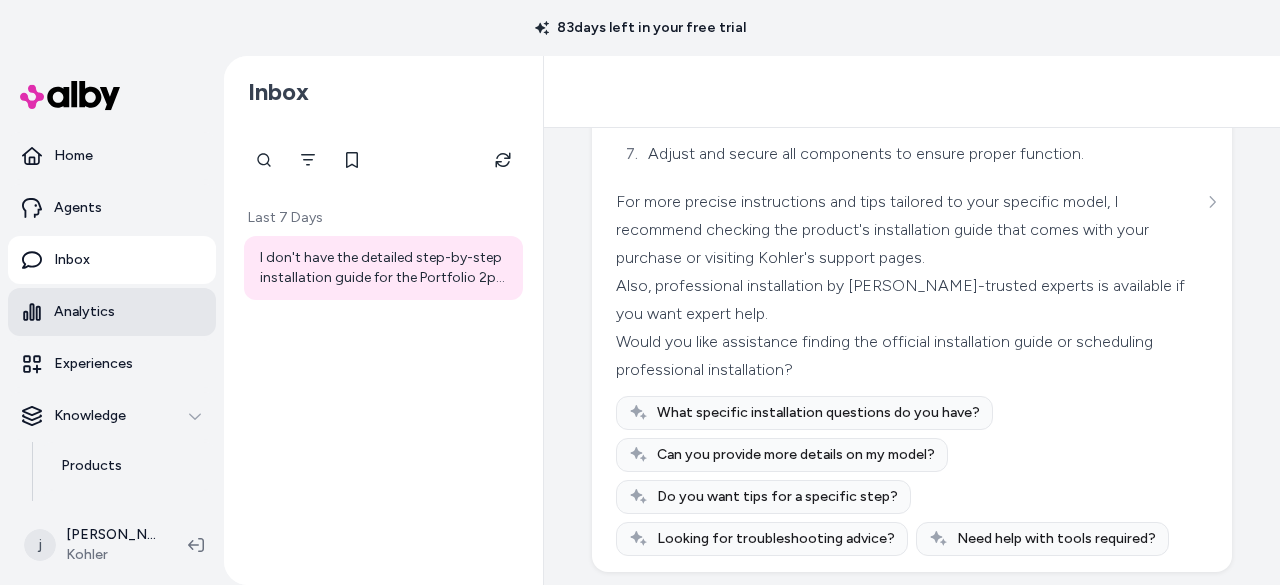 click on "Analytics" at bounding box center [112, 312] 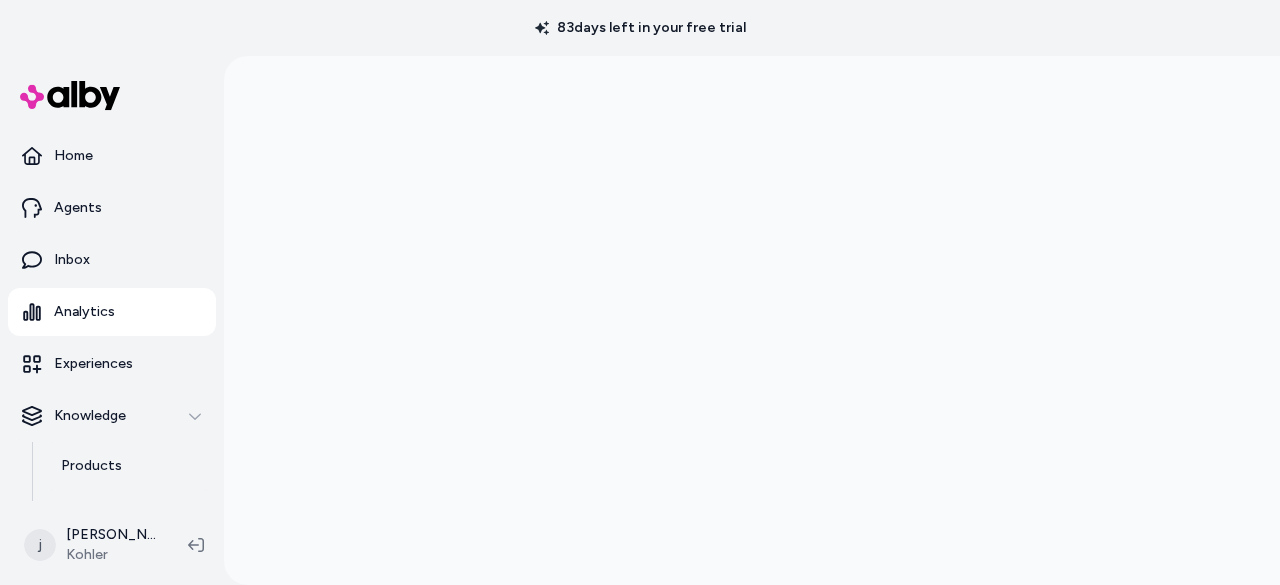 scroll, scrollTop: 56, scrollLeft: 0, axis: vertical 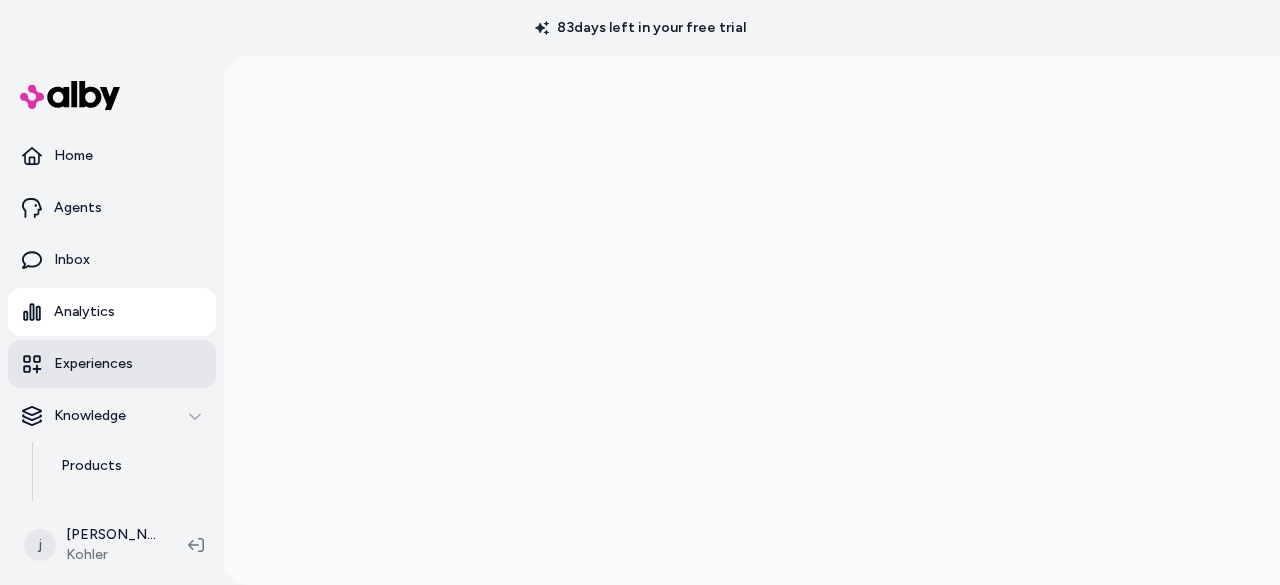 click on "Experiences" at bounding box center (112, 364) 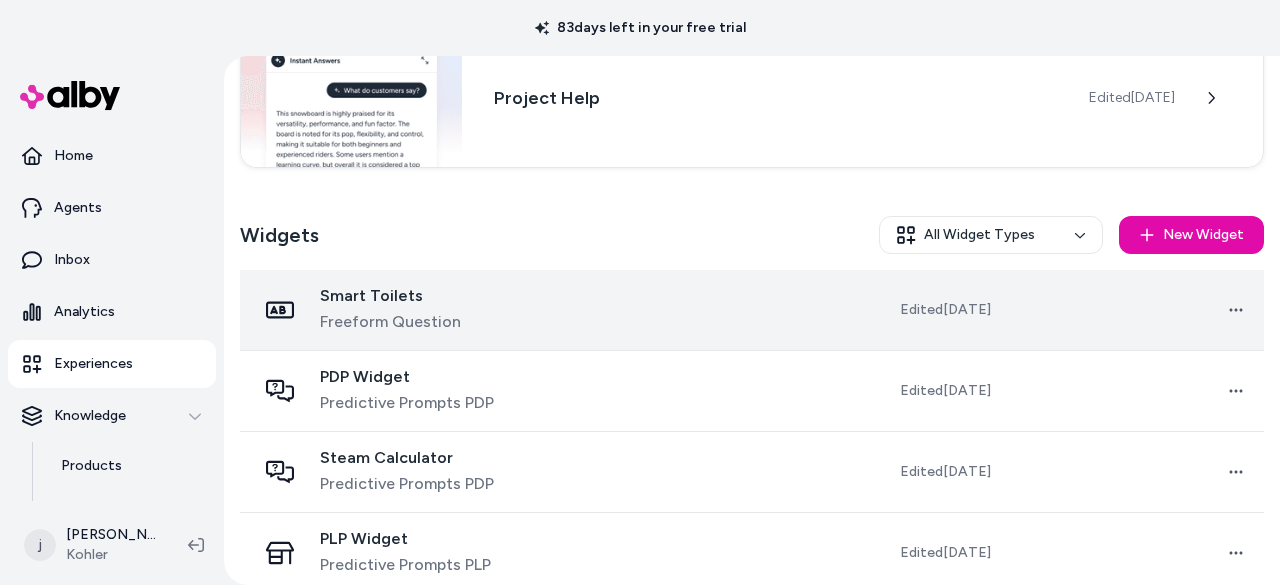 scroll, scrollTop: 258, scrollLeft: 0, axis: vertical 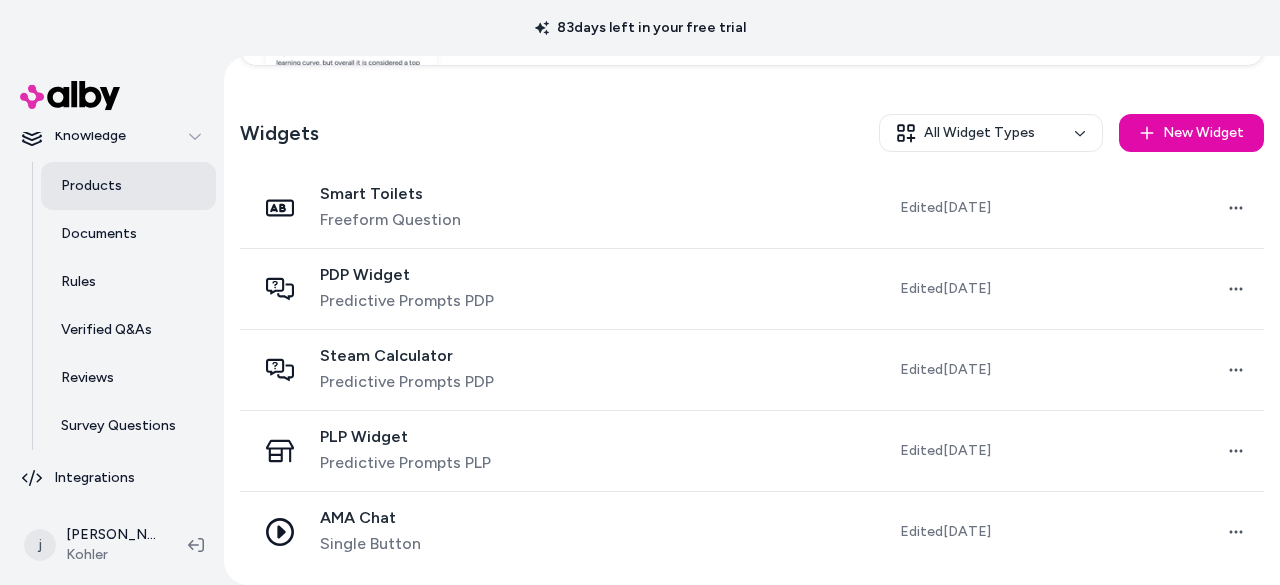 click on "Products" at bounding box center [91, 186] 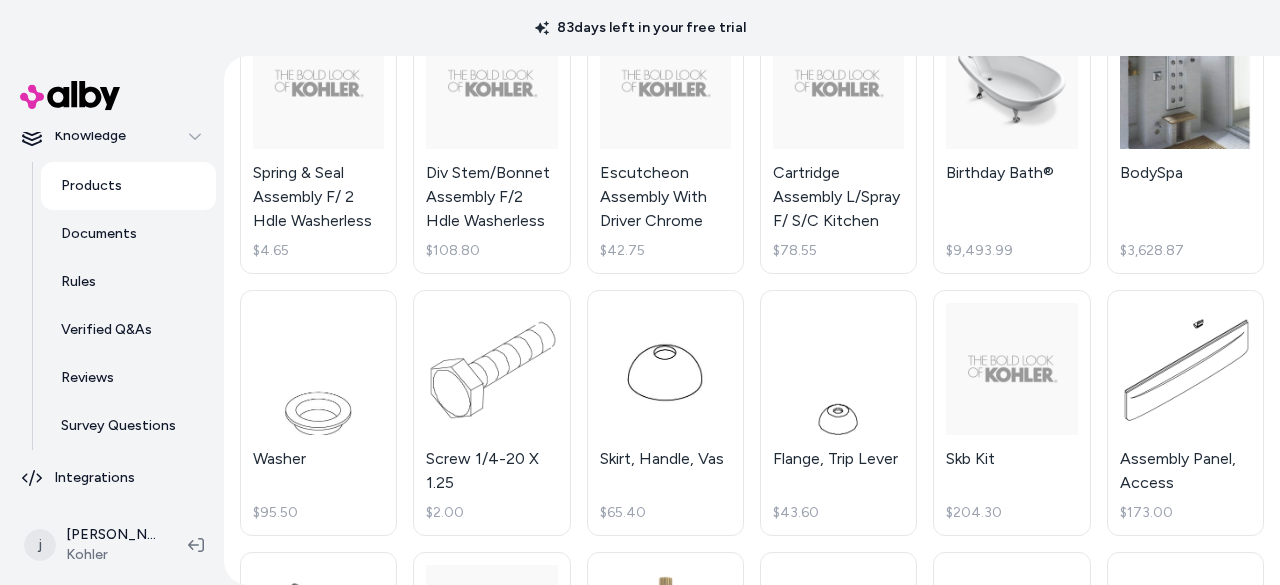 scroll, scrollTop: 0, scrollLeft: 0, axis: both 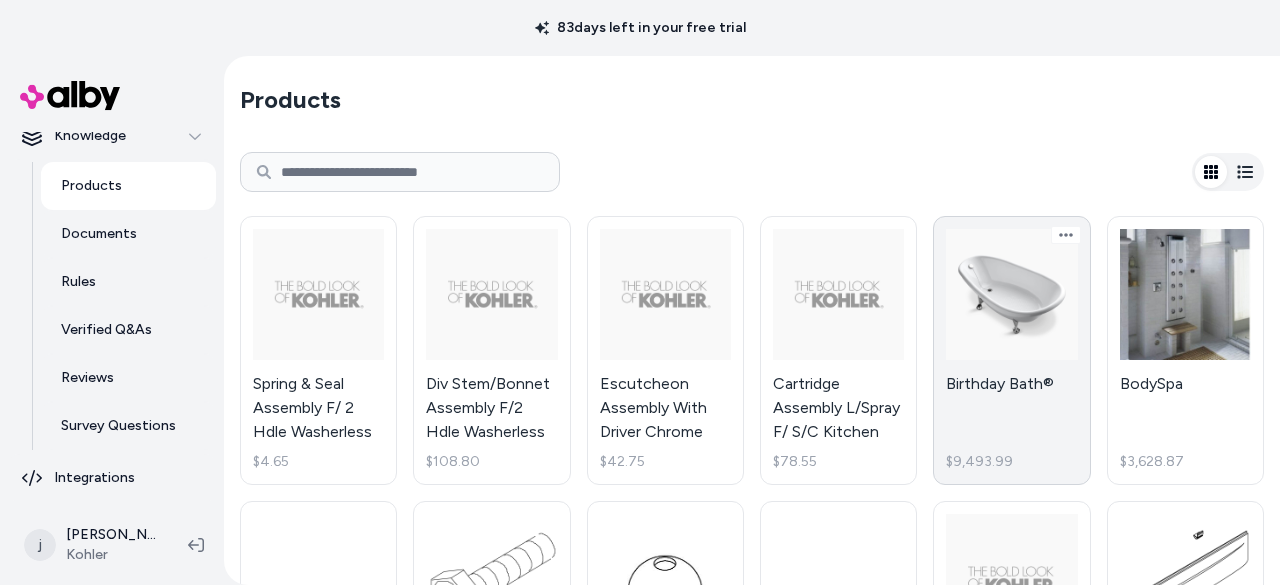 click on "Birthday Bath® $9,493.99" at bounding box center [1011, 350] 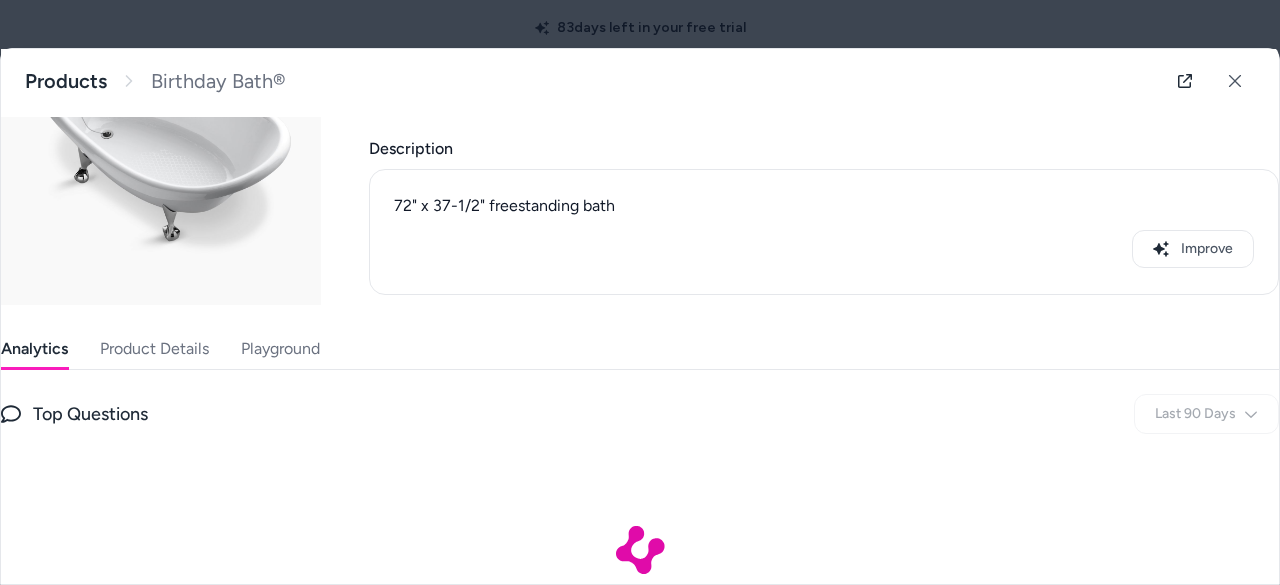 scroll, scrollTop: 256, scrollLeft: 0, axis: vertical 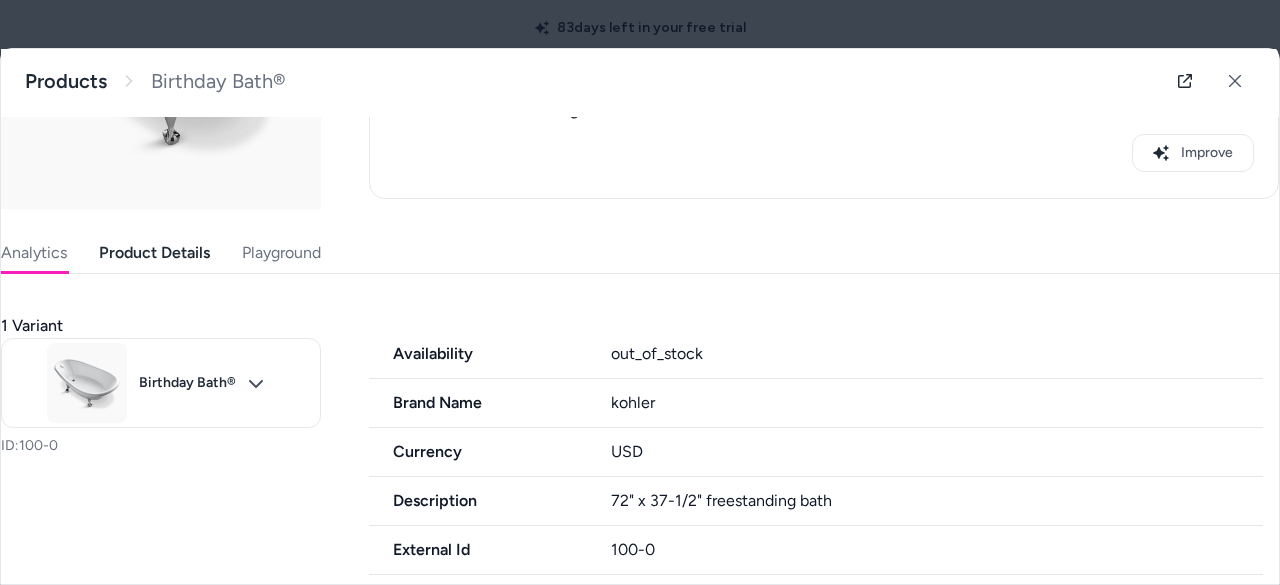 click on "Product Details" at bounding box center (154, 253) 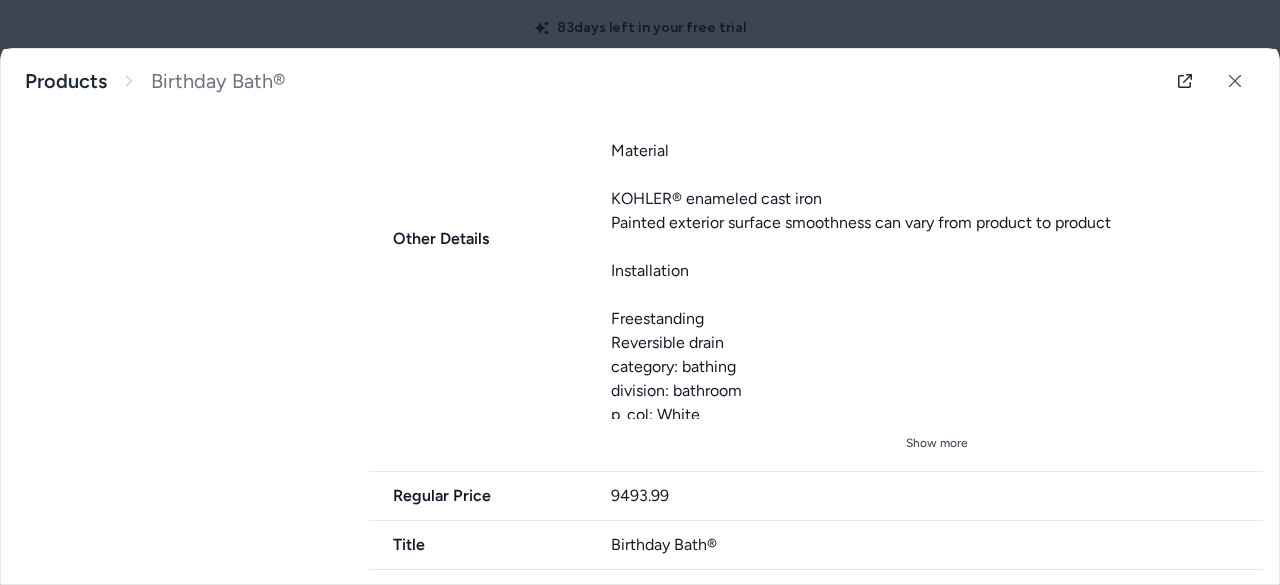 scroll, scrollTop: 983, scrollLeft: 0, axis: vertical 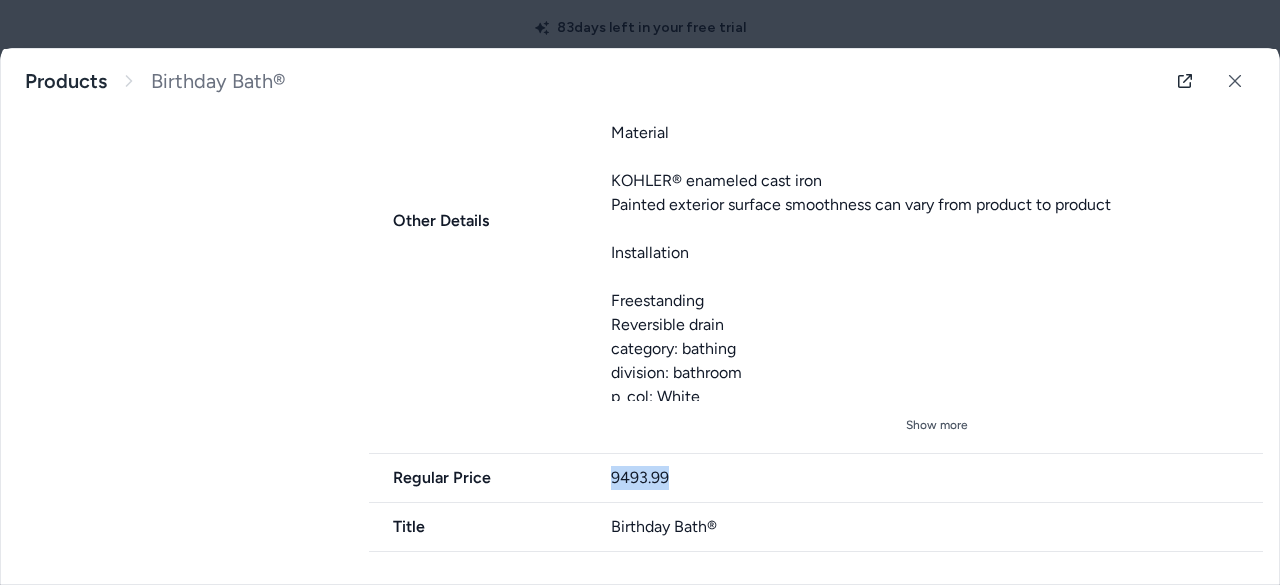 click on "9493.99" at bounding box center (937, 478) 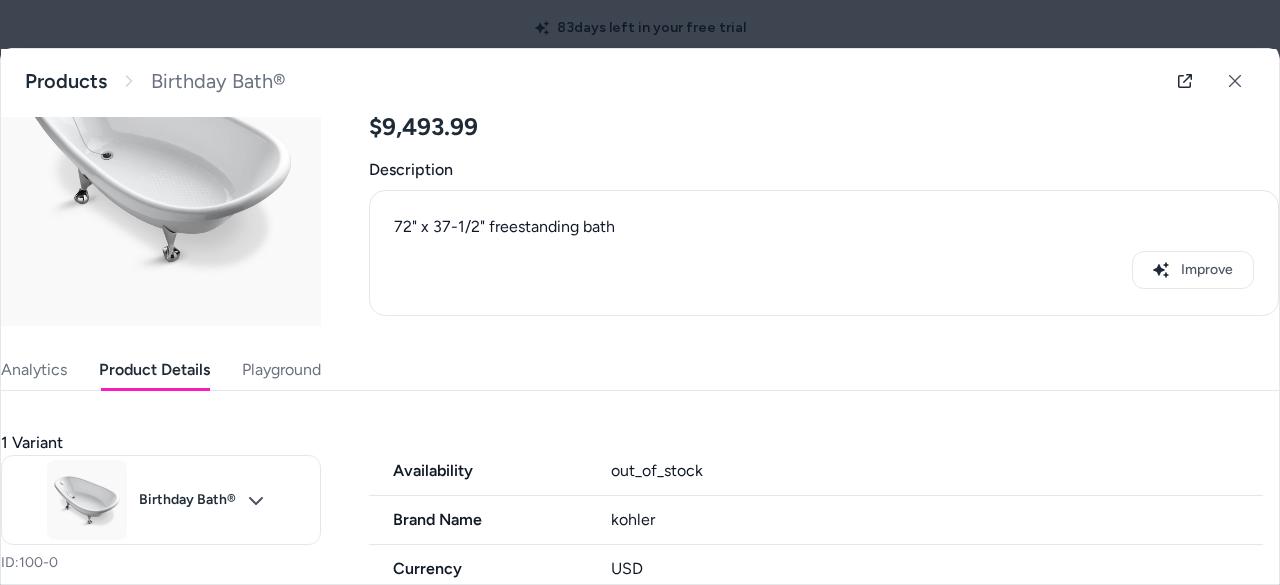 scroll, scrollTop: 200, scrollLeft: 0, axis: vertical 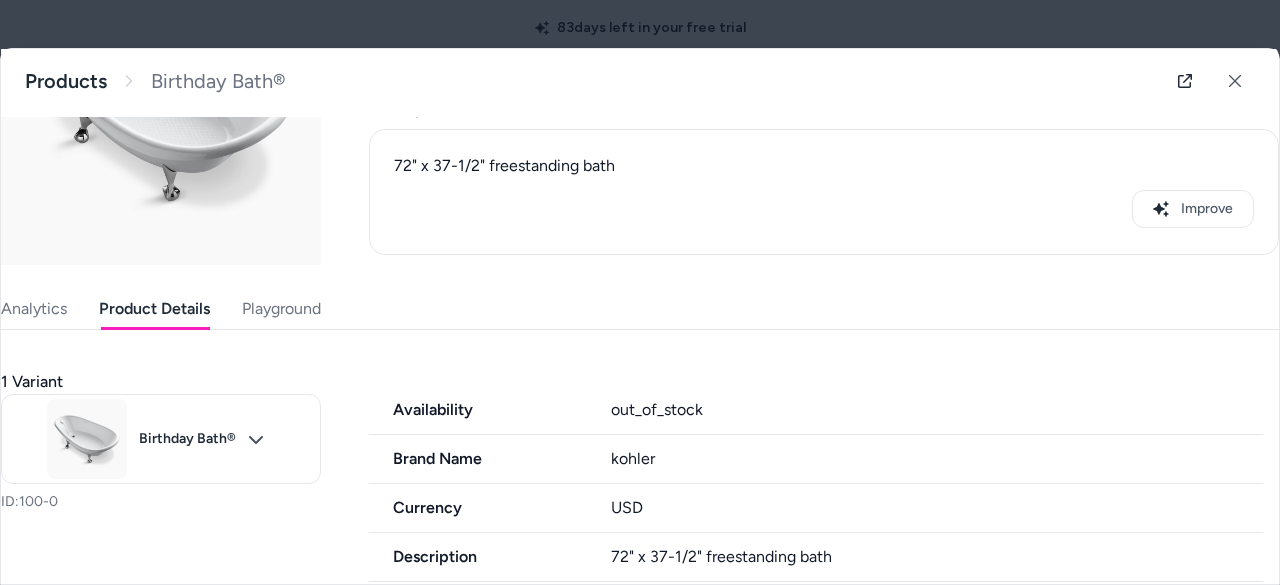 click on "Playground" at bounding box center [281, 309] 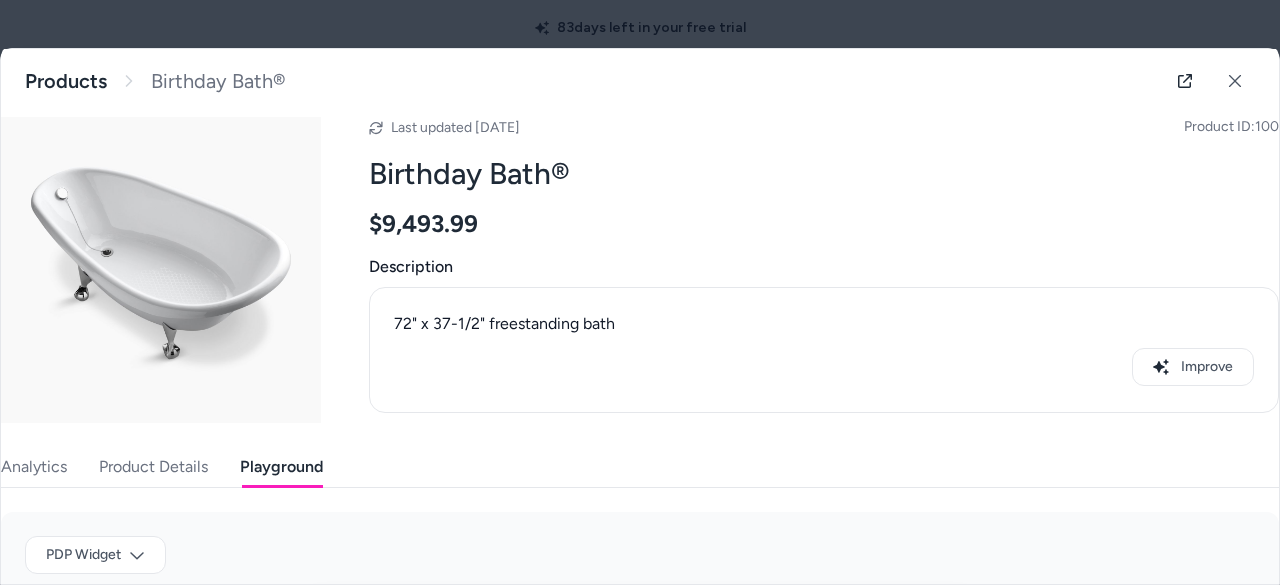 scroll, scrollTop: 0, scrollLeft: 0, axis: both 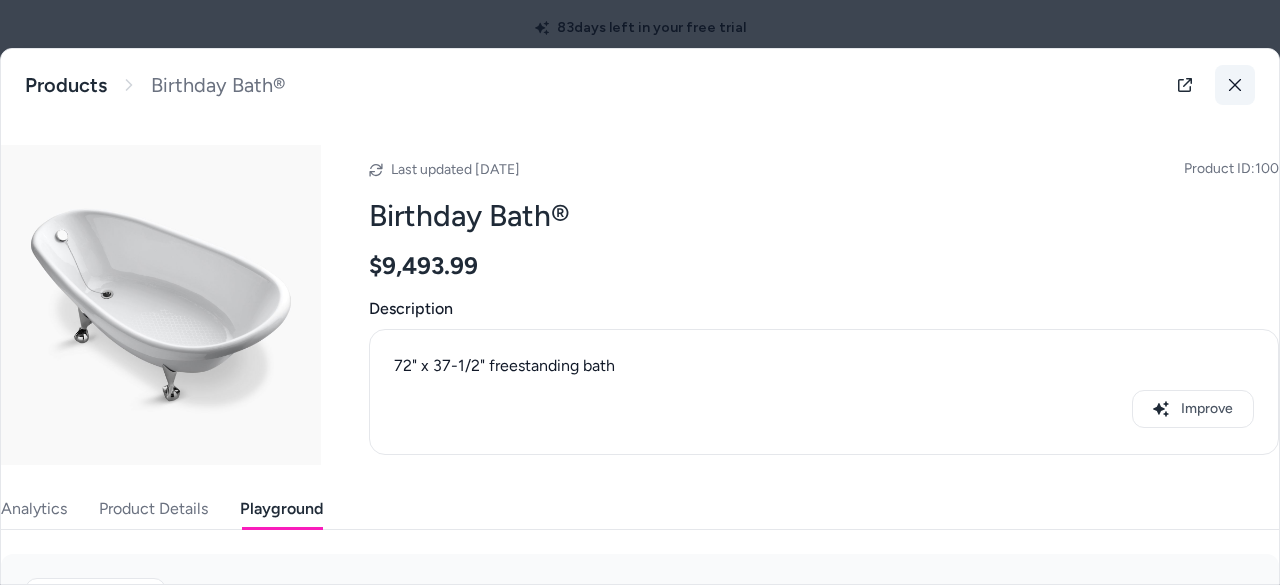 click at bounding box center [1235, 85] 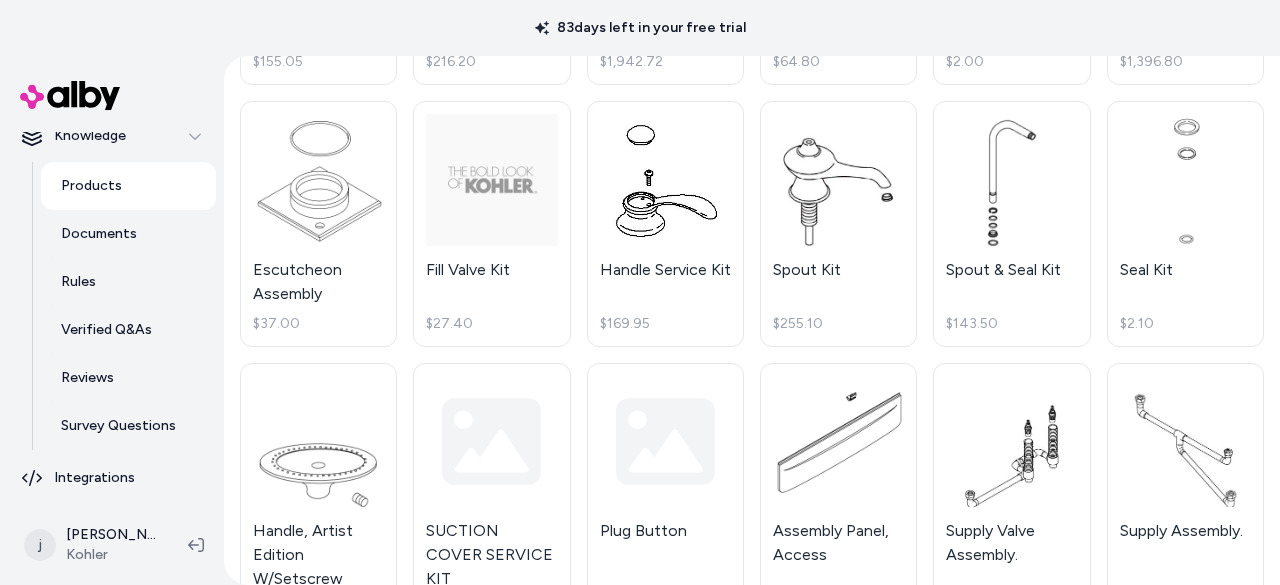 scroll, scrollTop: 3374, scrollLeft: 0, axis: vertical 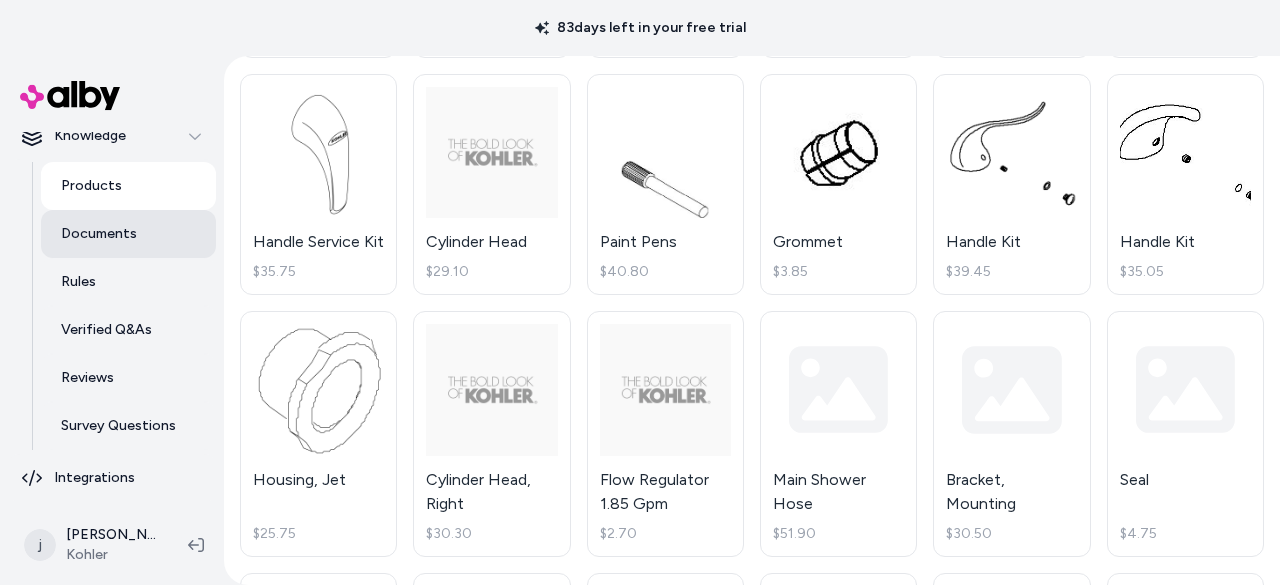 click on "Documents" at bounding box center (99, 234) 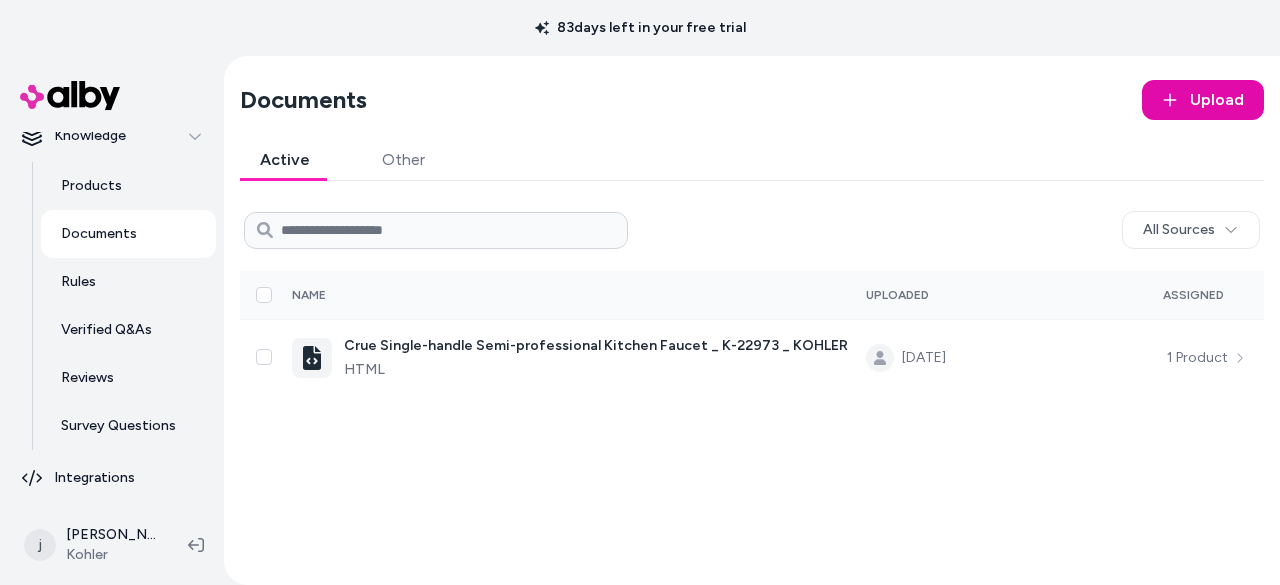 scroll, scrollTop: 0, scrollLeft: 0, axis: both 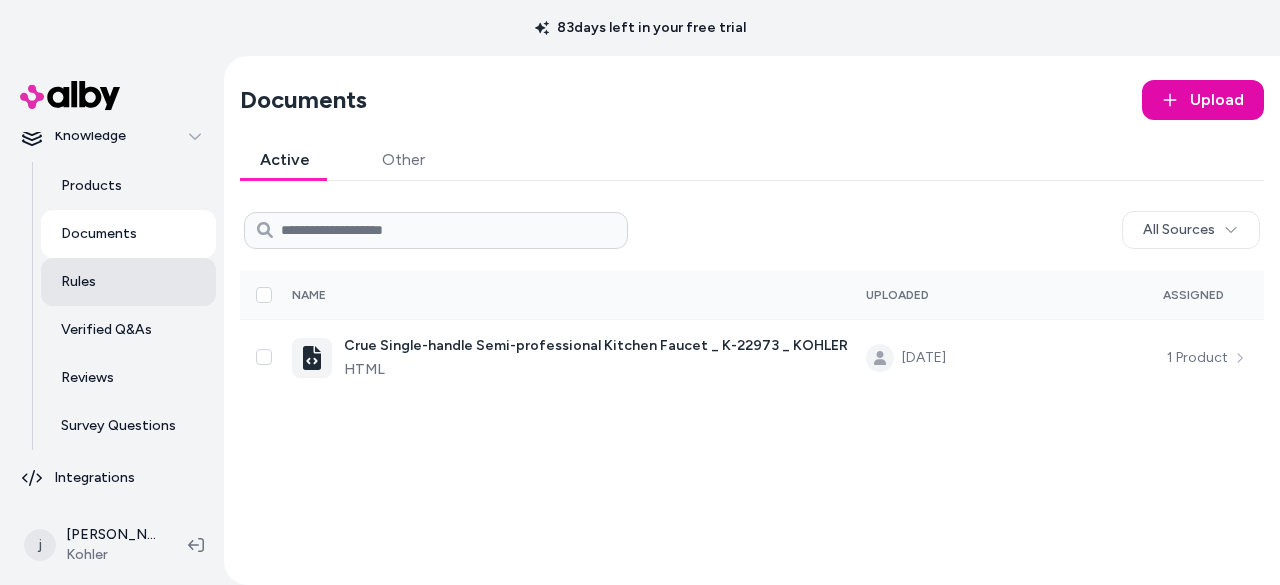 click on "Rules" at bounding box center [78, 282] 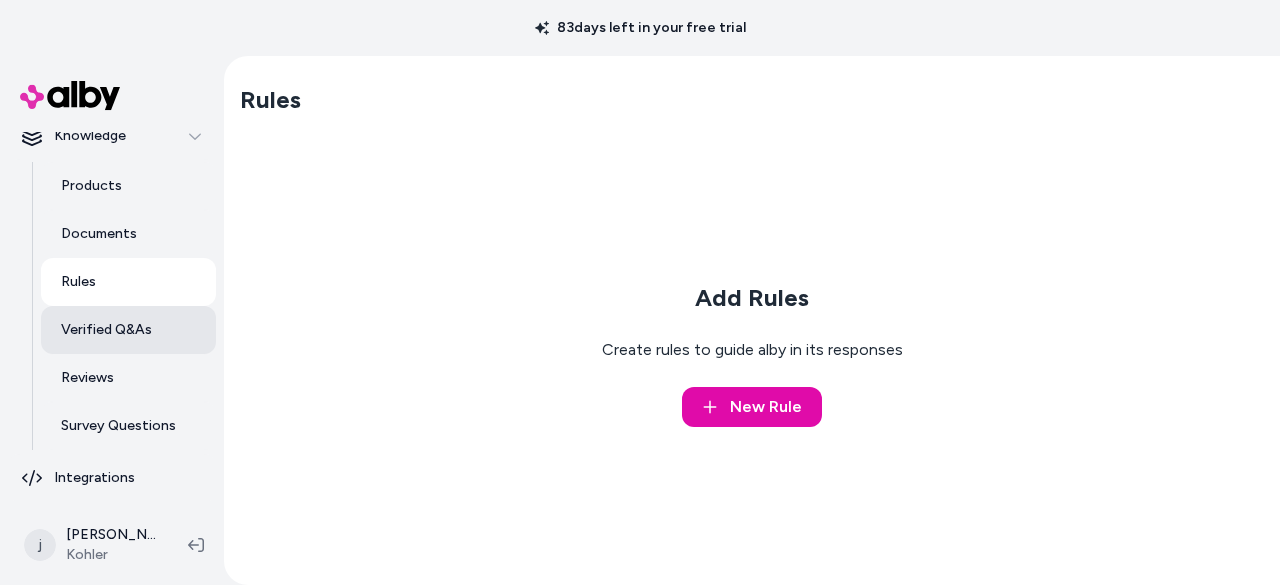 click on "Verified Q&As" at bounding box center (106, 330) 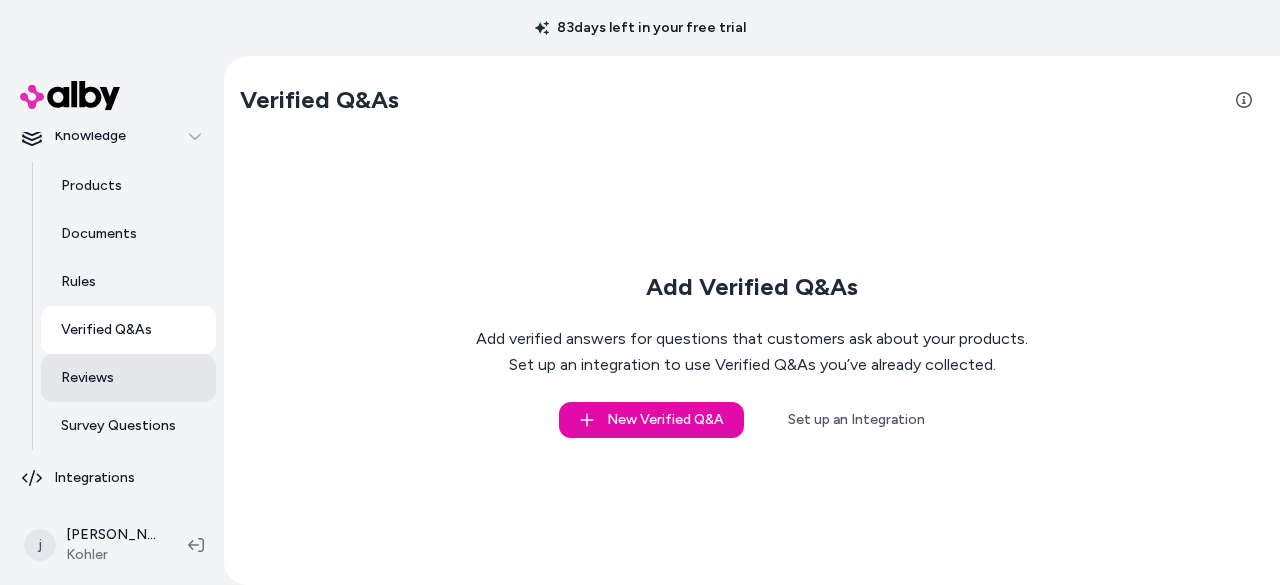 click on "Reviews" at bounding box center (87, 378) 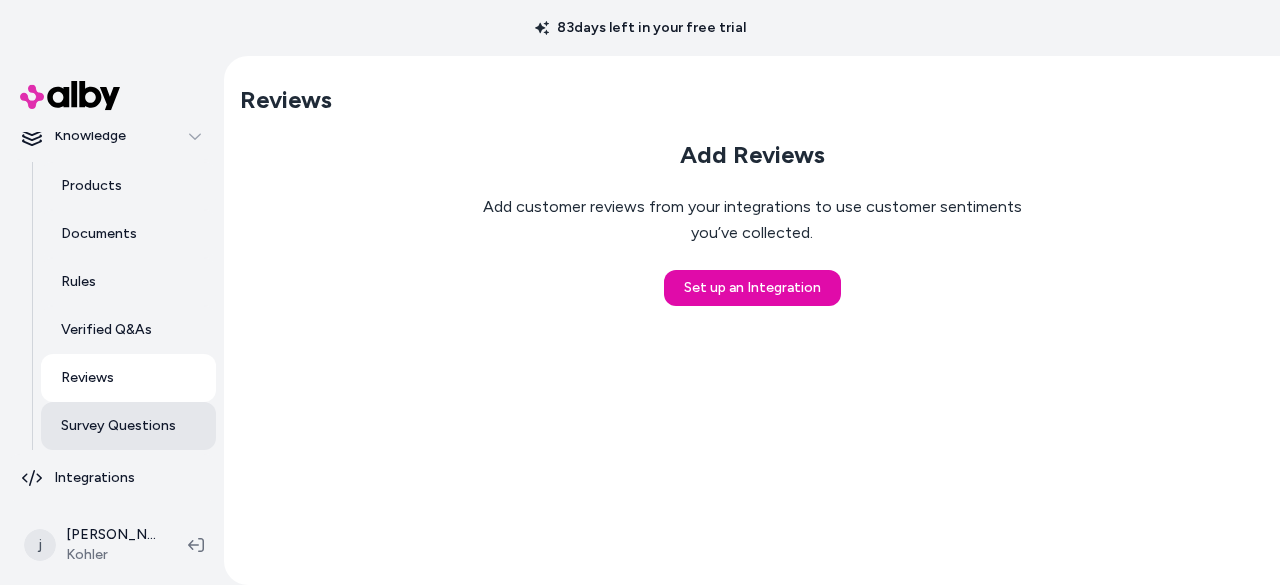 click on "Survey Questions" at bounding box center (118, 426) 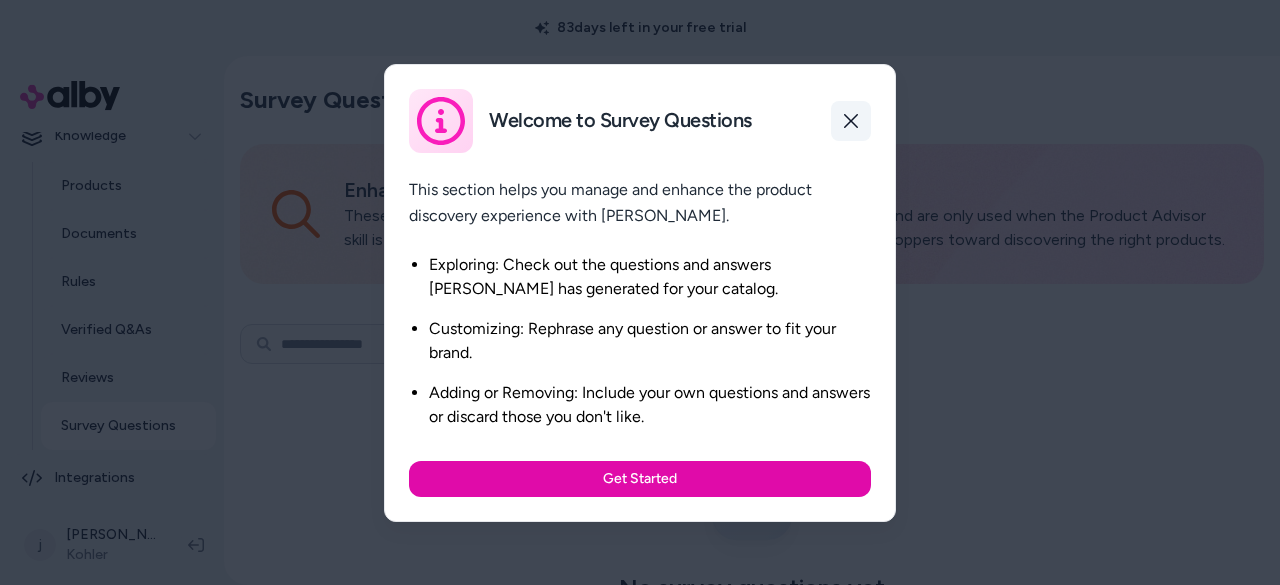 click 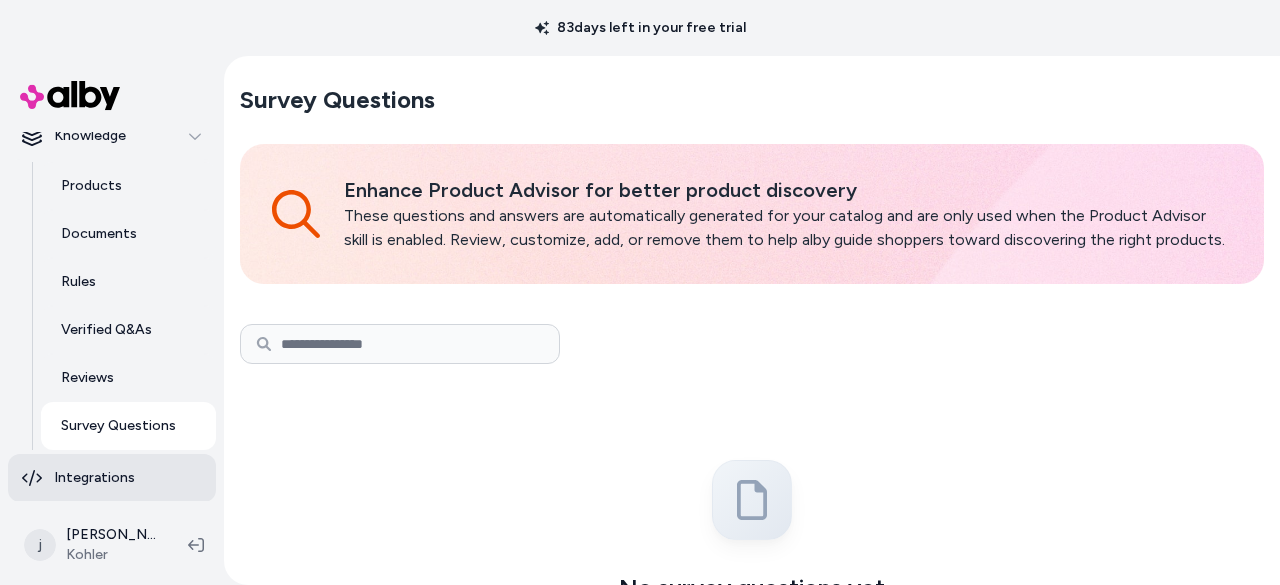 click on "Integrations" at bounding box center [112, 478] 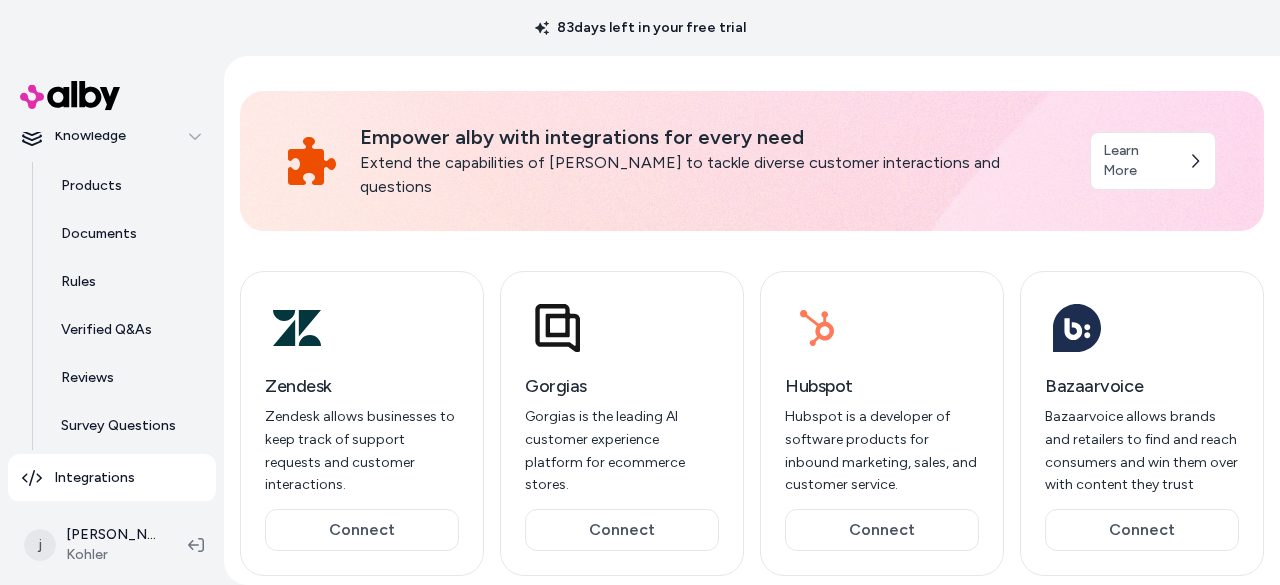scroll, scrollTop: 0, scrollLeft: 0, axis: both 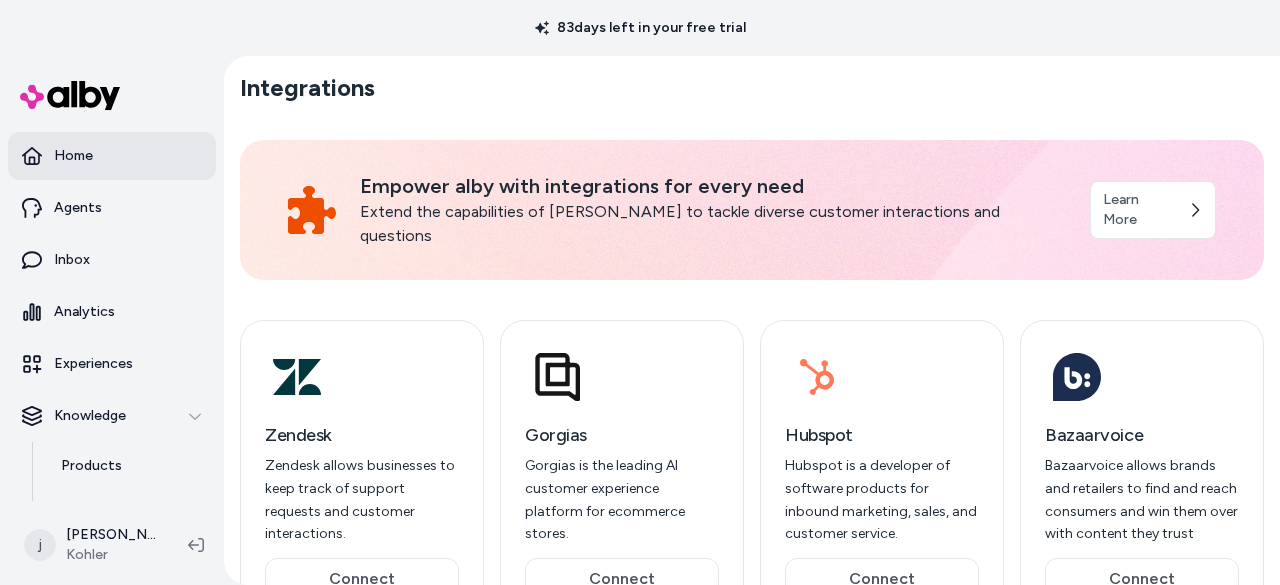click on "Home" at bounding box center (112, 156) 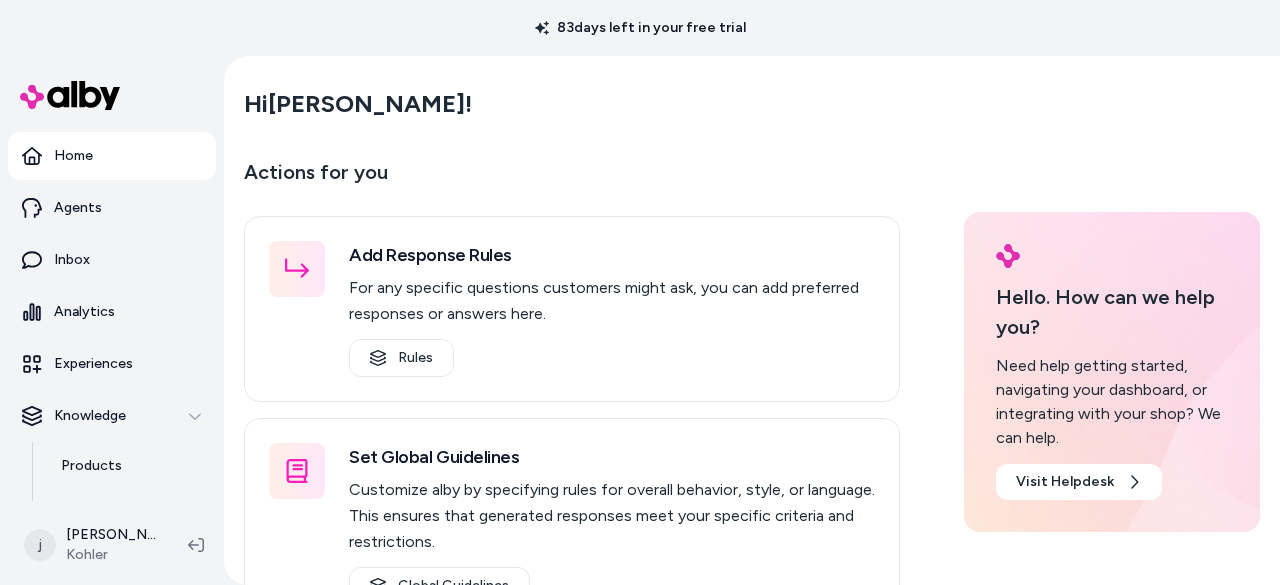 scroll, scrollTop: 0, scrollLeft: 0, axis: both 